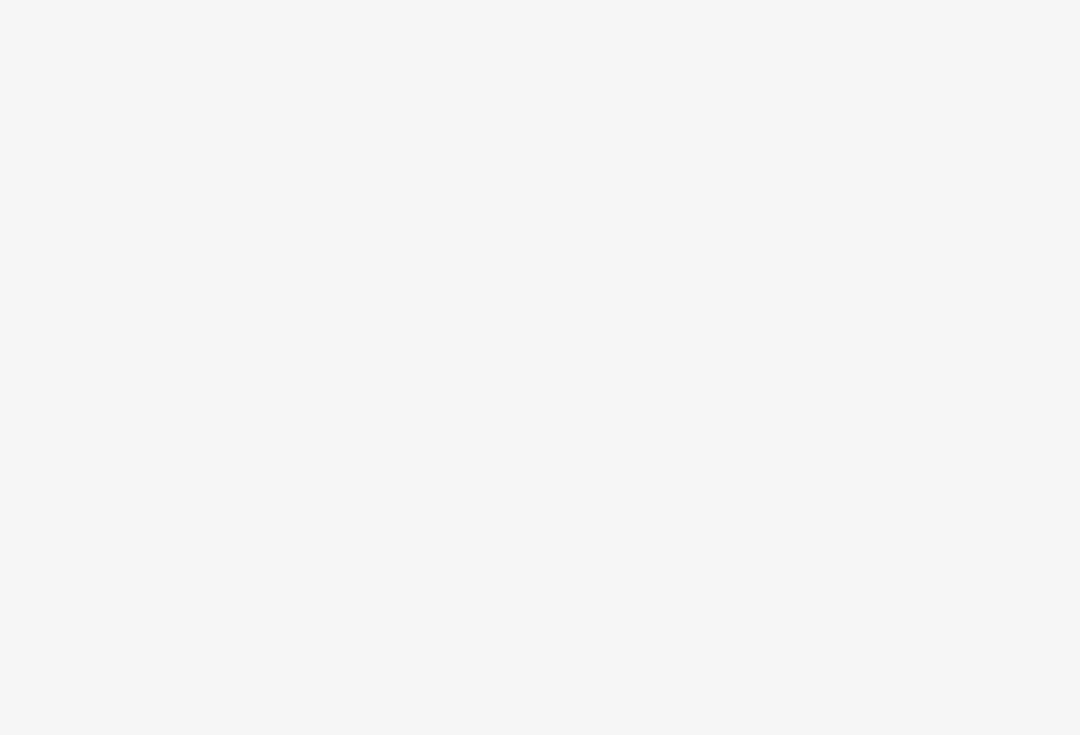 scroll, scrollTop: 0, scrollLeft: 0, axis: both 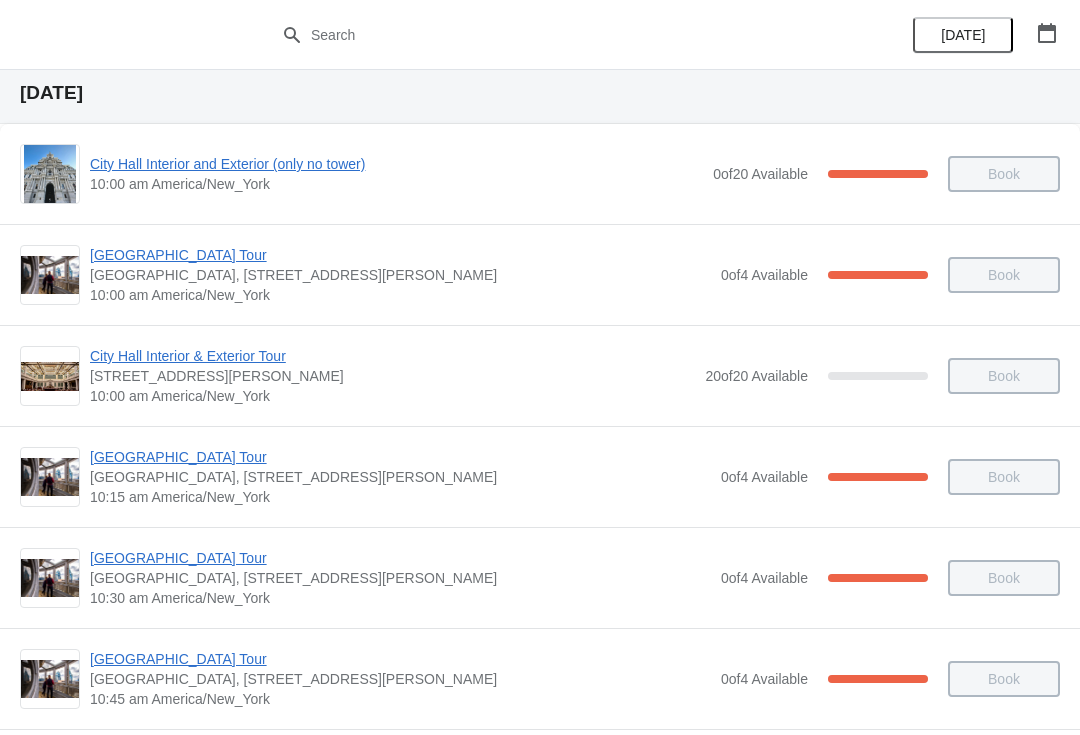 click on "City Hall Interior and Exterior (only no tower)" at bounding box center (396, 164) 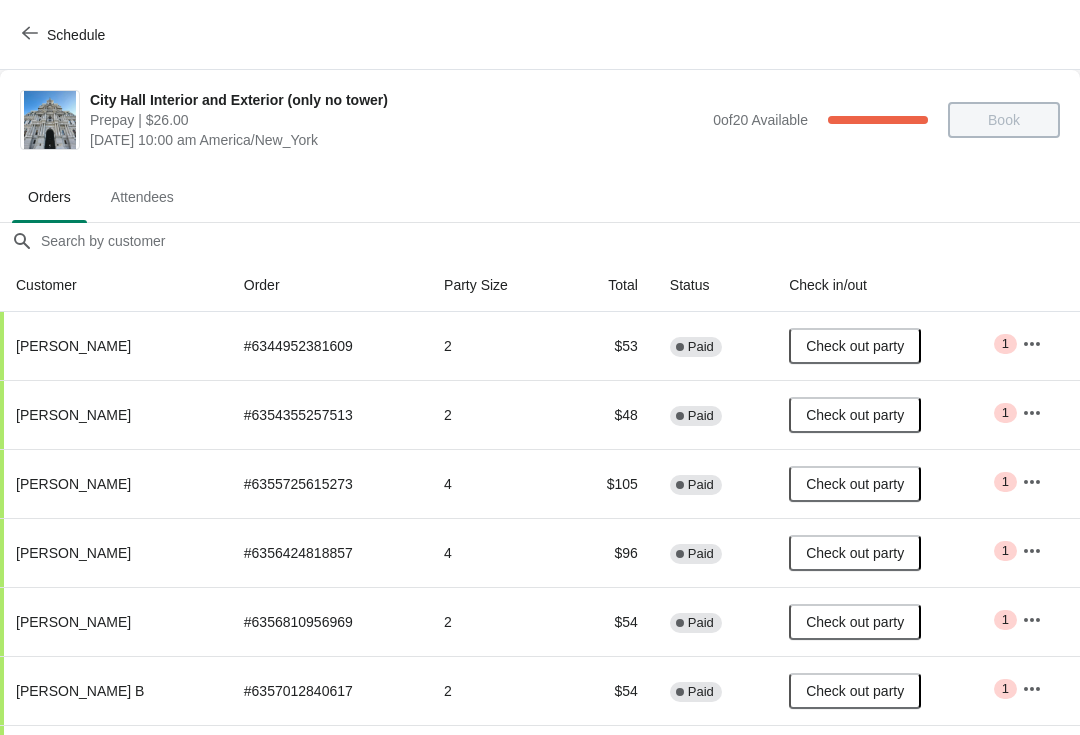 click on "Schedule" at bounding box center (65, 35) 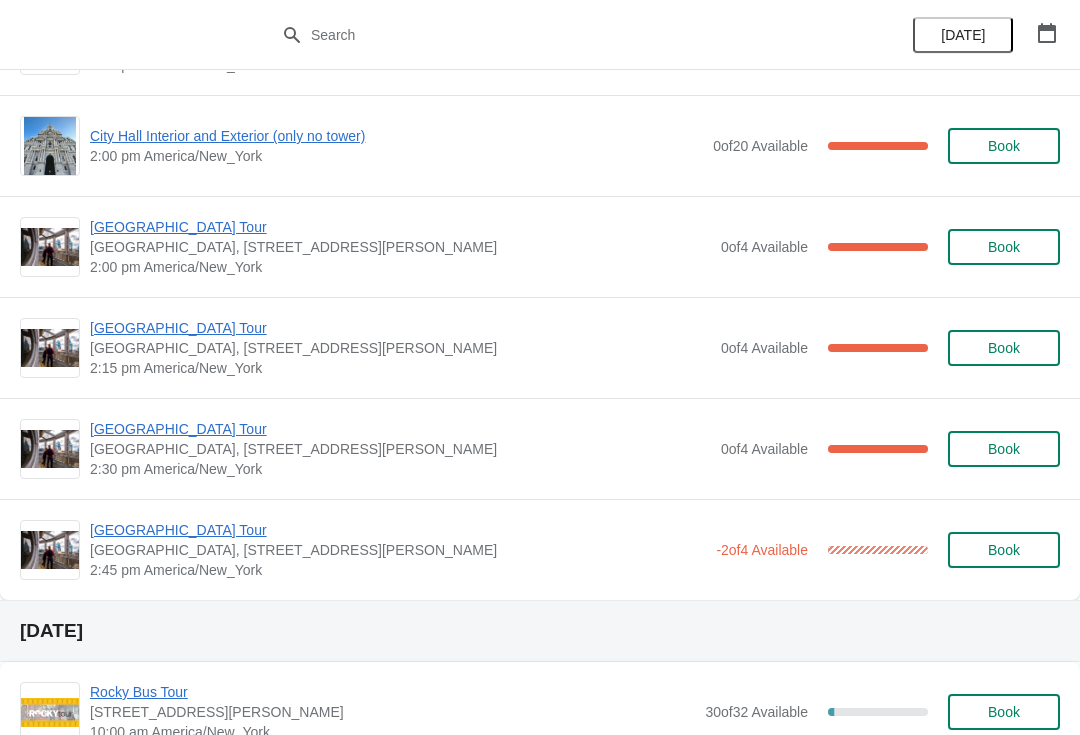 scroll, scrollTop: 1599, scrollLeft: 0, axis: vertical 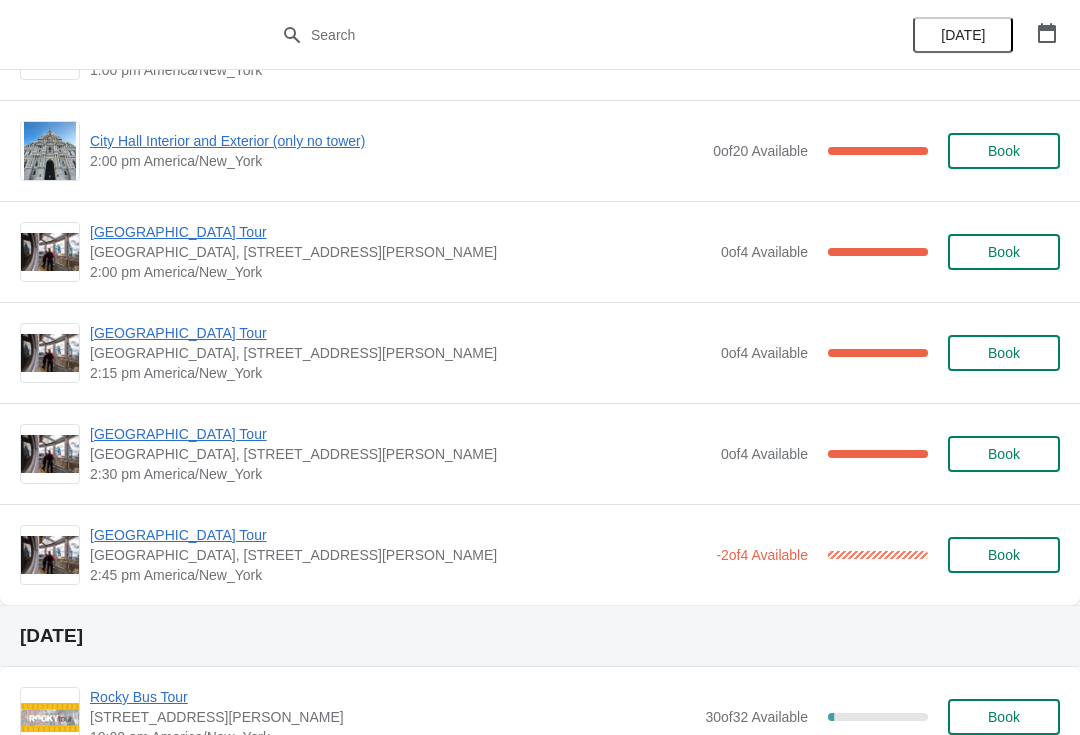 click on "[GEOGRAPHIC_DATA] Tour" at bounding box center (400, 232) 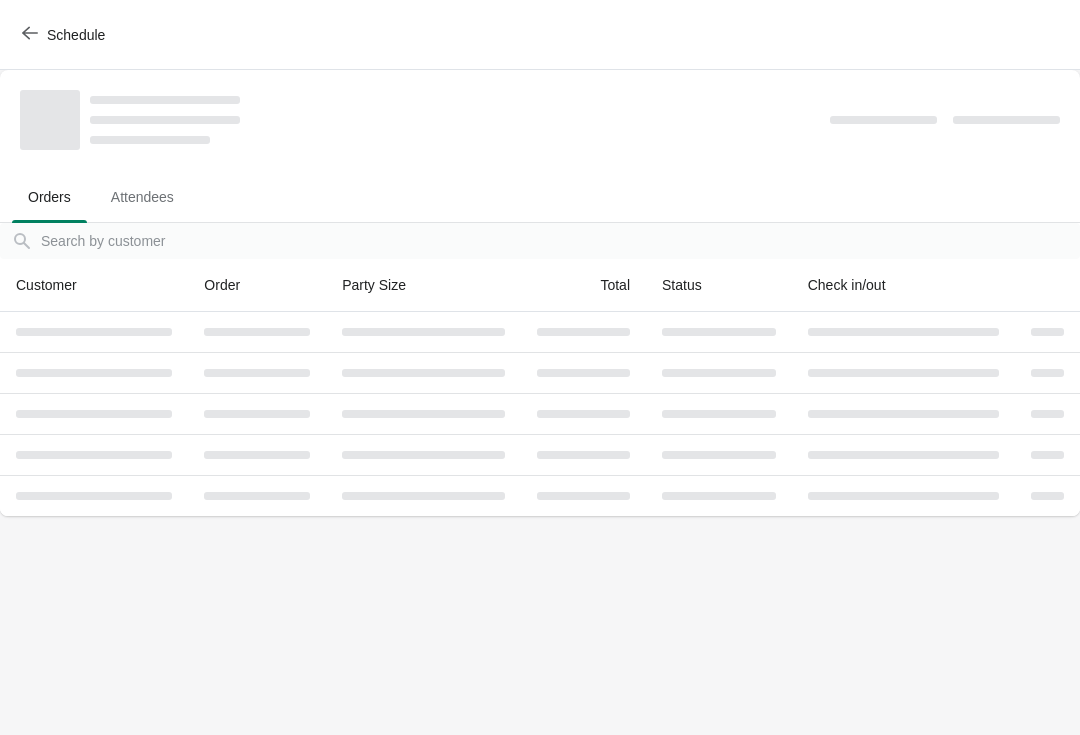 scroll, scrollTop: 0, scrollLeft: 0, axis: both 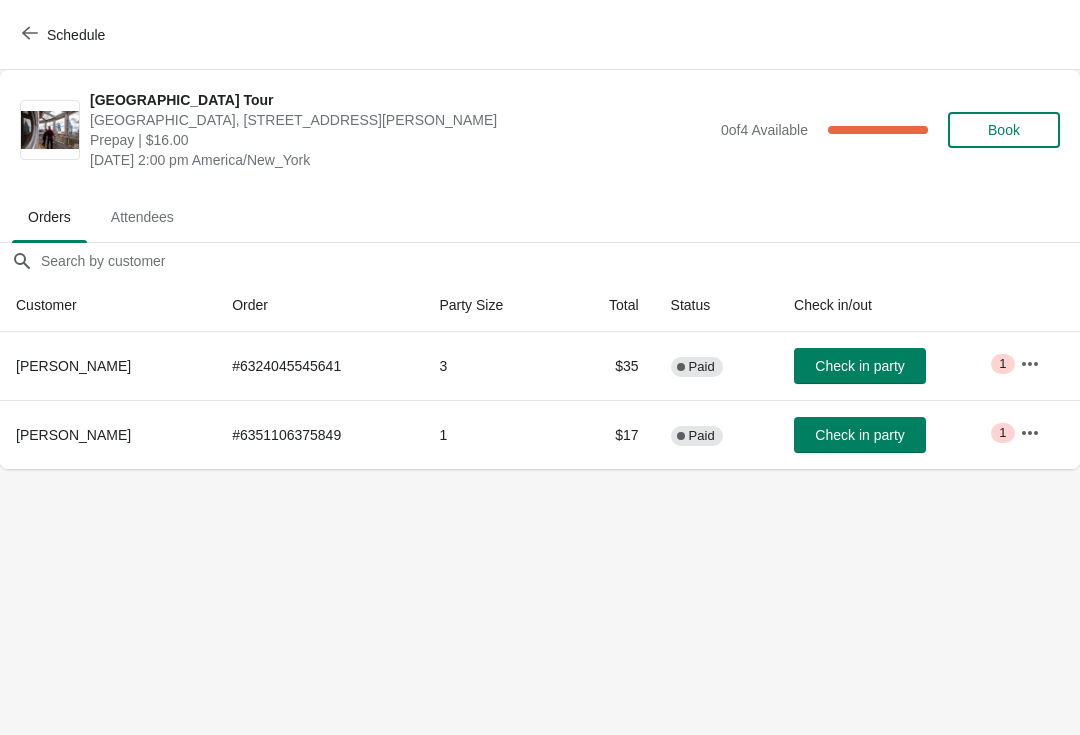 click on "Schedule" at bounding box center (65, 34) 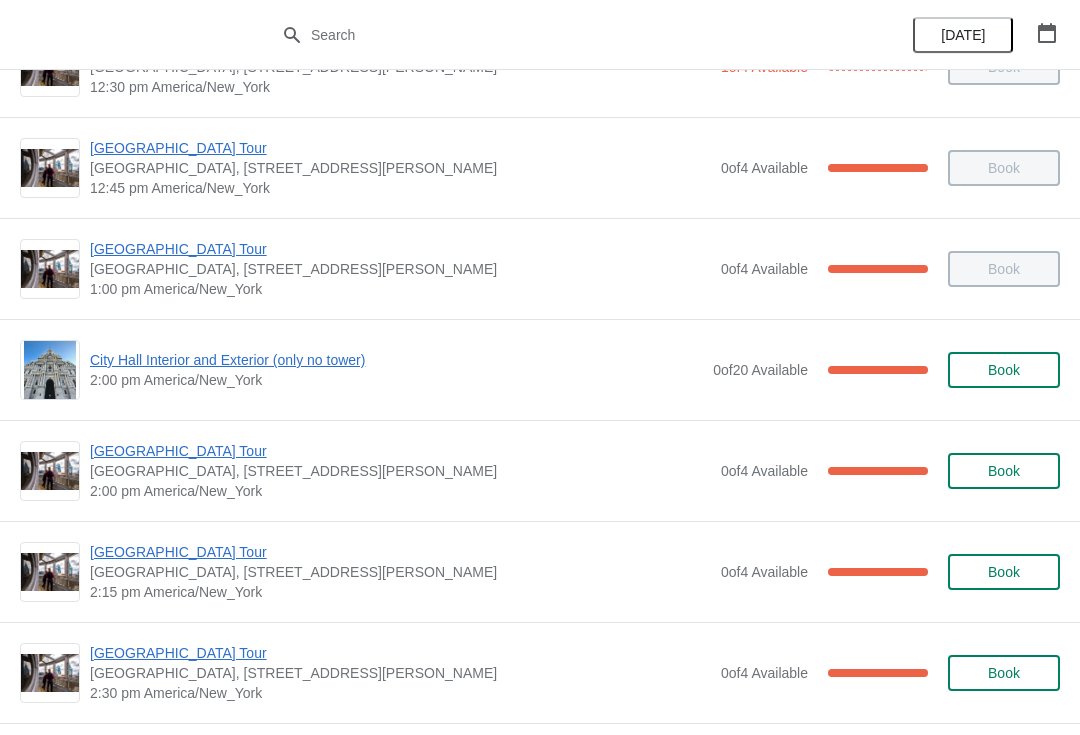 scroll, scrollTop: 1377, scrollLeft: 0, axis: vertical 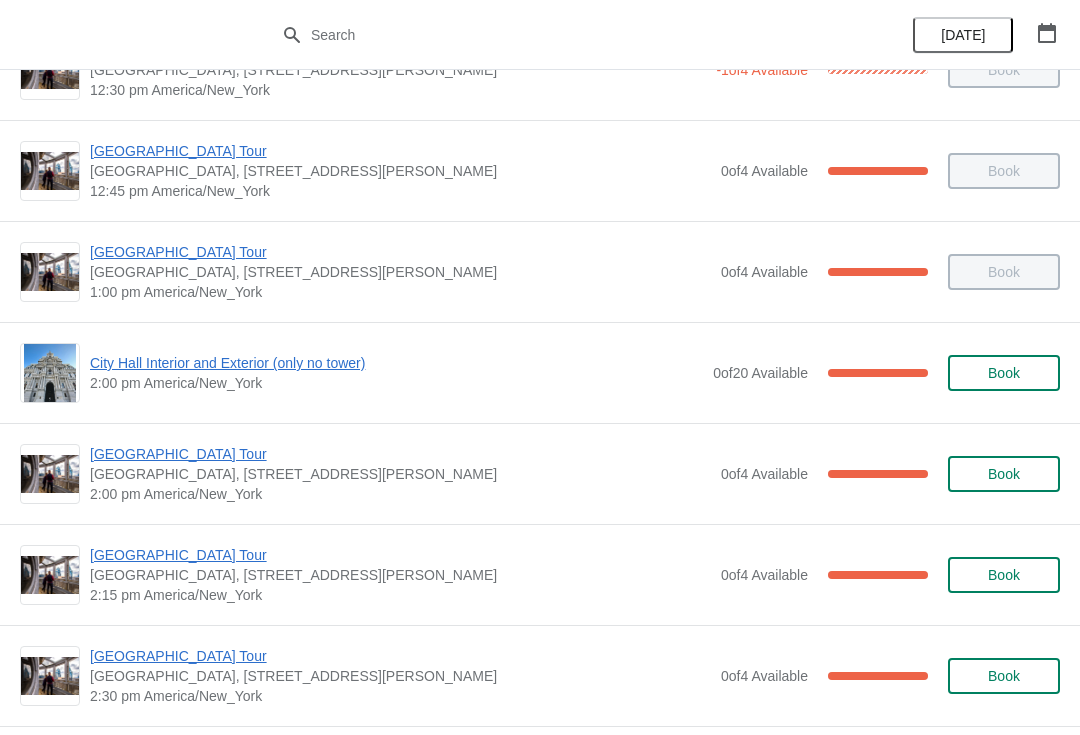 click on "City Hall Interior and Exterior (only no tower)" at bounding box center [396, 363] 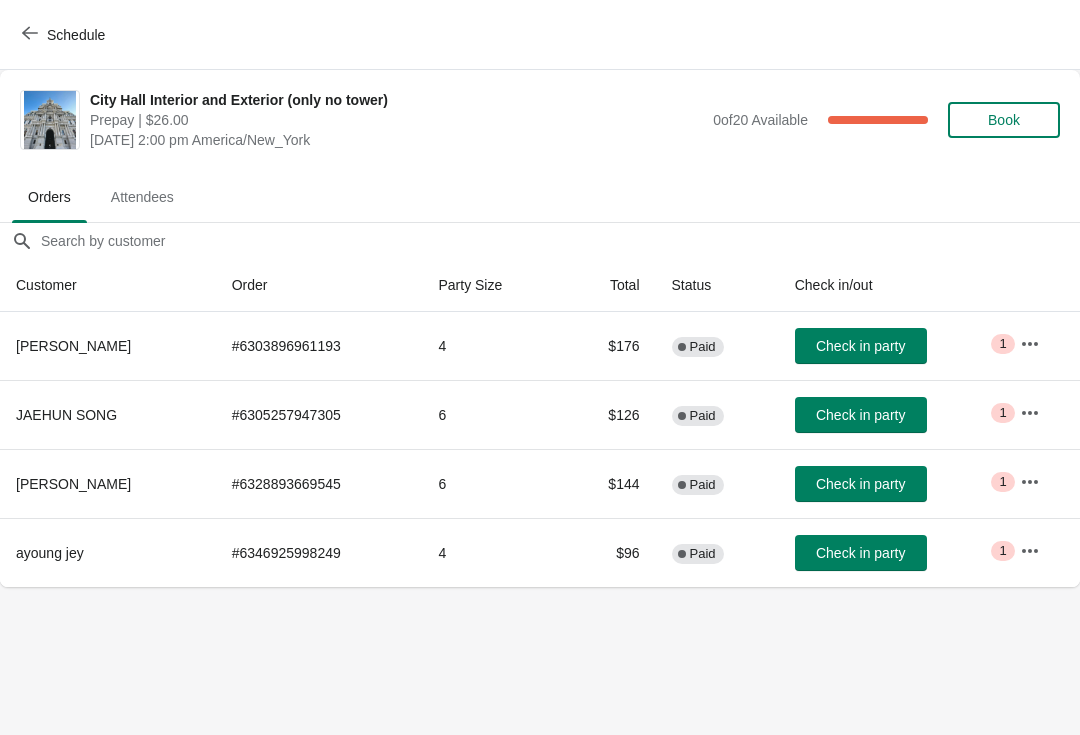 click on "Schedule" at bounding box center (65, 35) 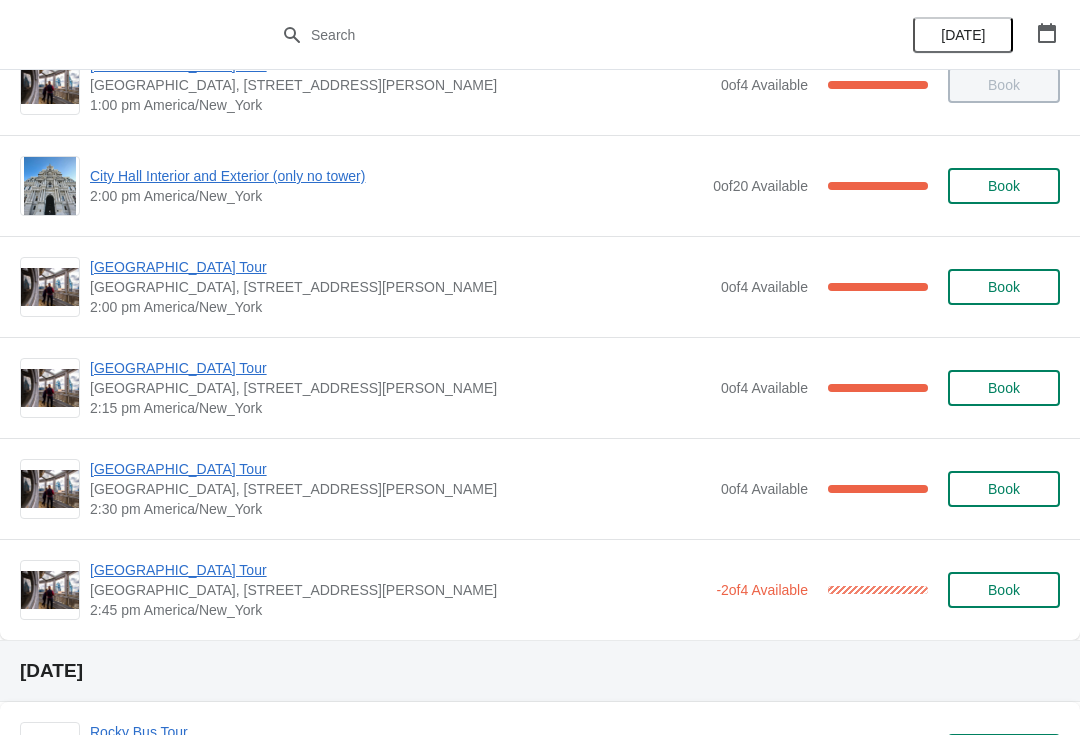 scroll, scrollTop: 1510, scrollLeft: 0, axis: vertical 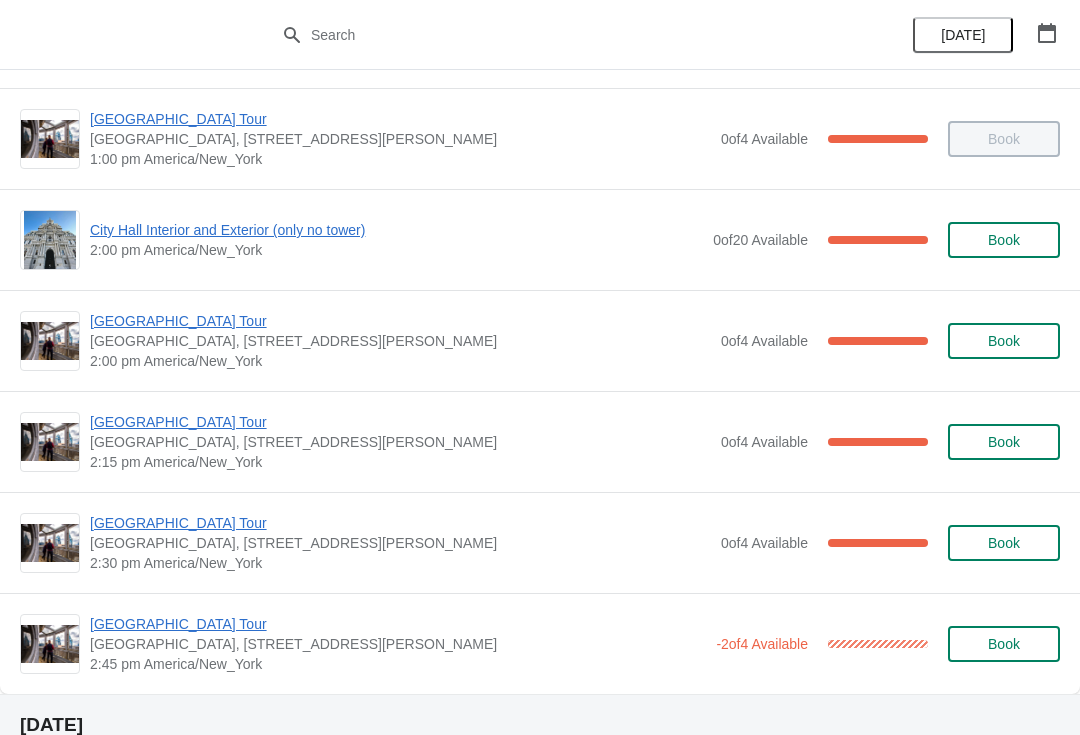 click on "Book" at bounding box center [1004, 240] 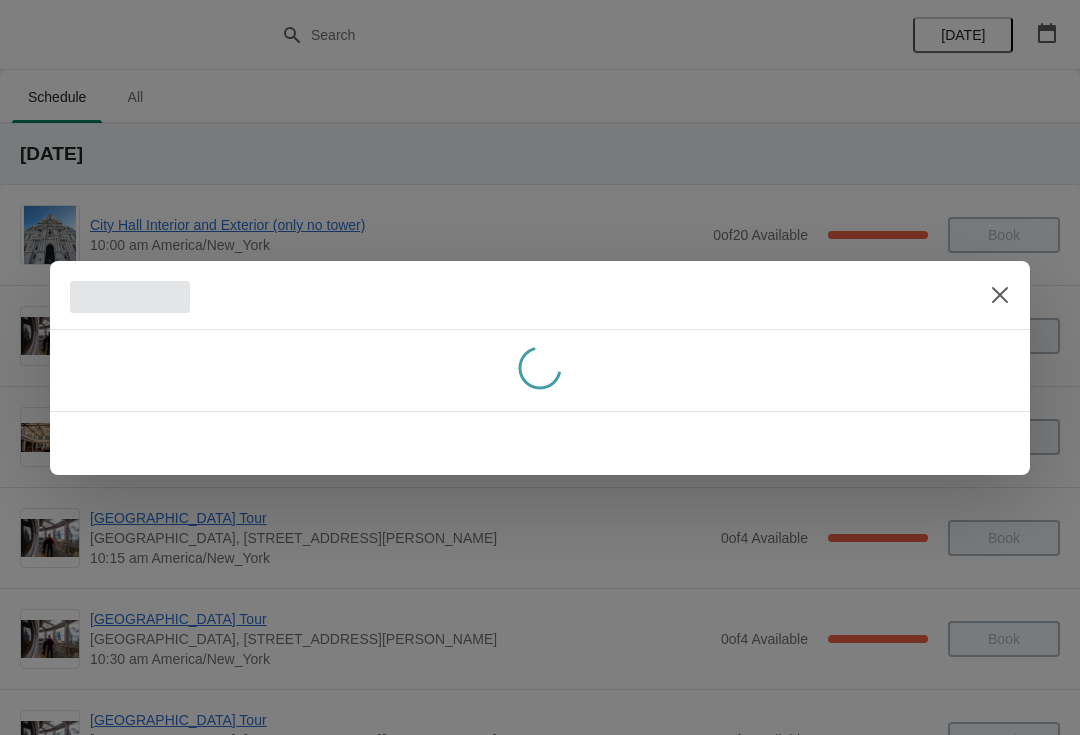 scroll, scrollTop: 0, scrollLeft: 0, axis: both 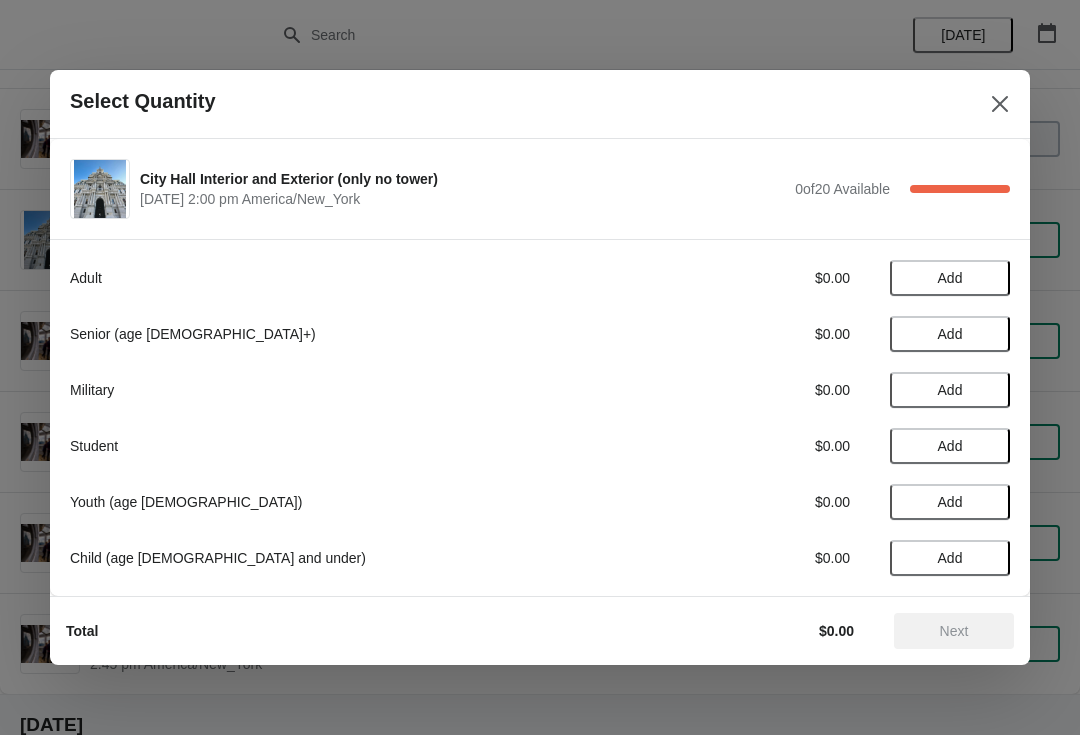 click 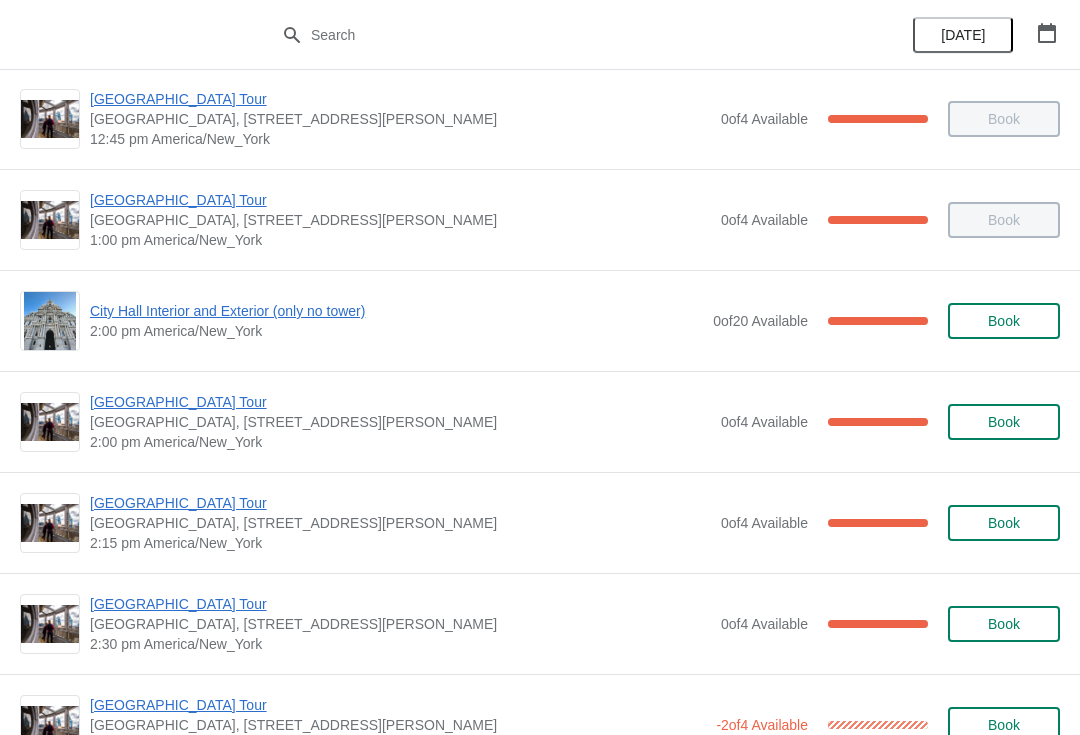 scroll, scrollTop: 1422, scrollLeft: 0, axis: vertical 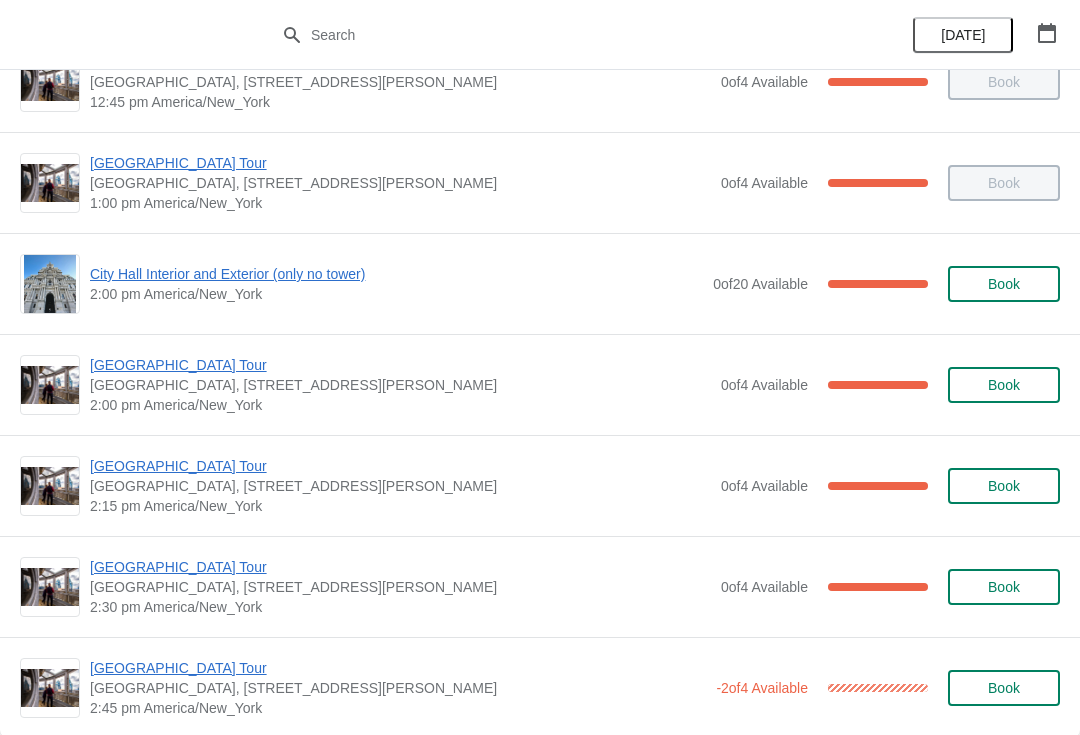click on "City Hall Interior and Exterior (only no tower)" at bounding box center (396, 274) 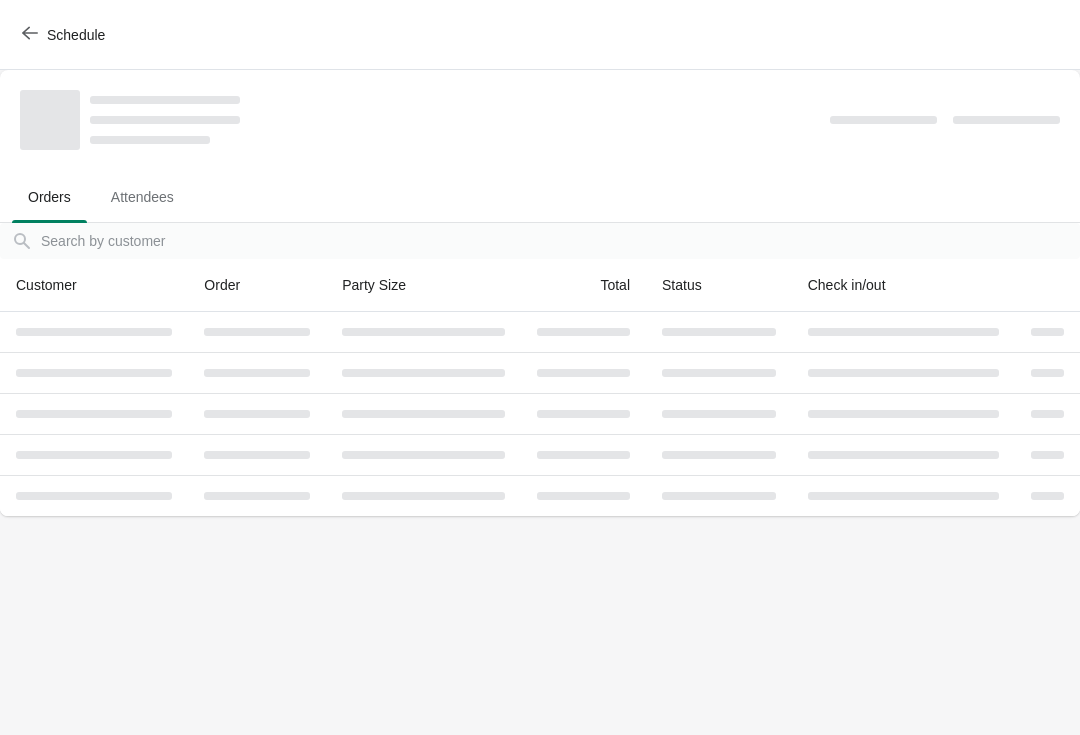 scroll, scrollTop: 0, scrollLeft: 0, axis: both 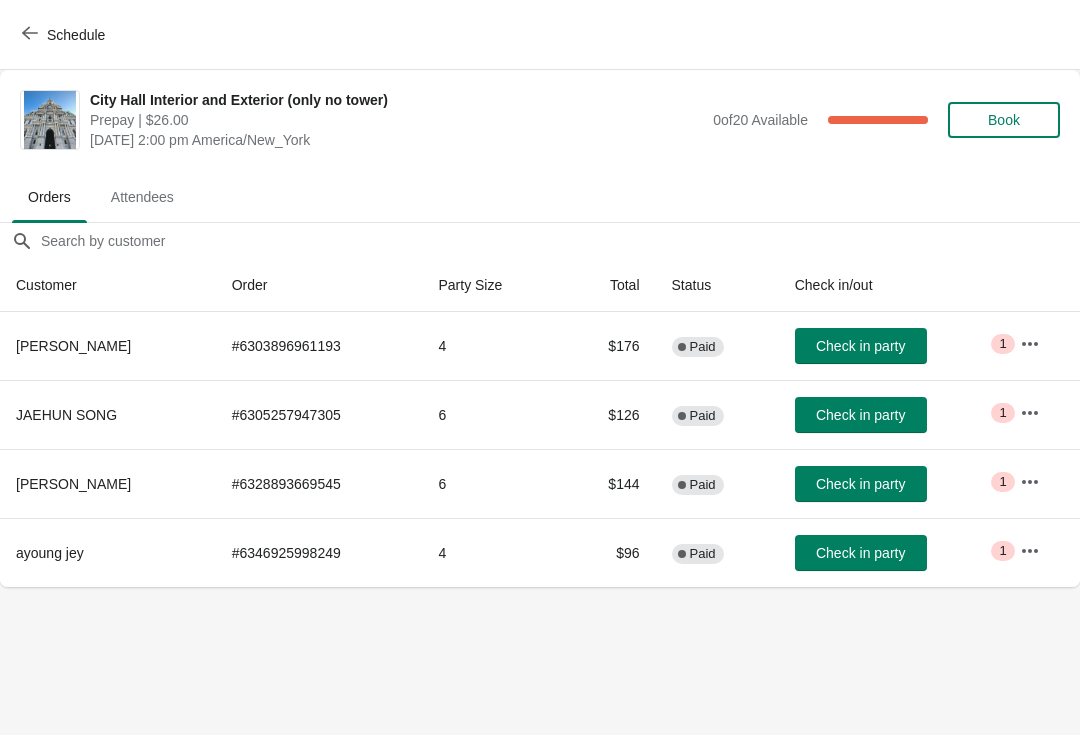 click 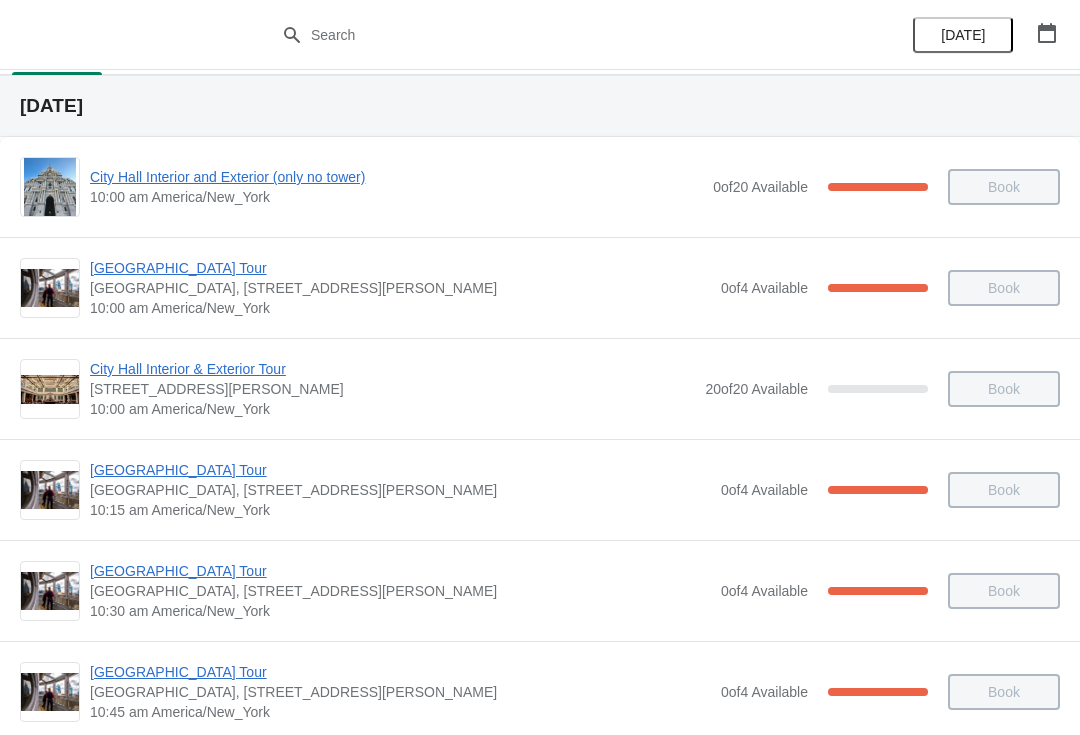 scroll, scrollTop: 75, scrollLeft: 0, axis: vertical 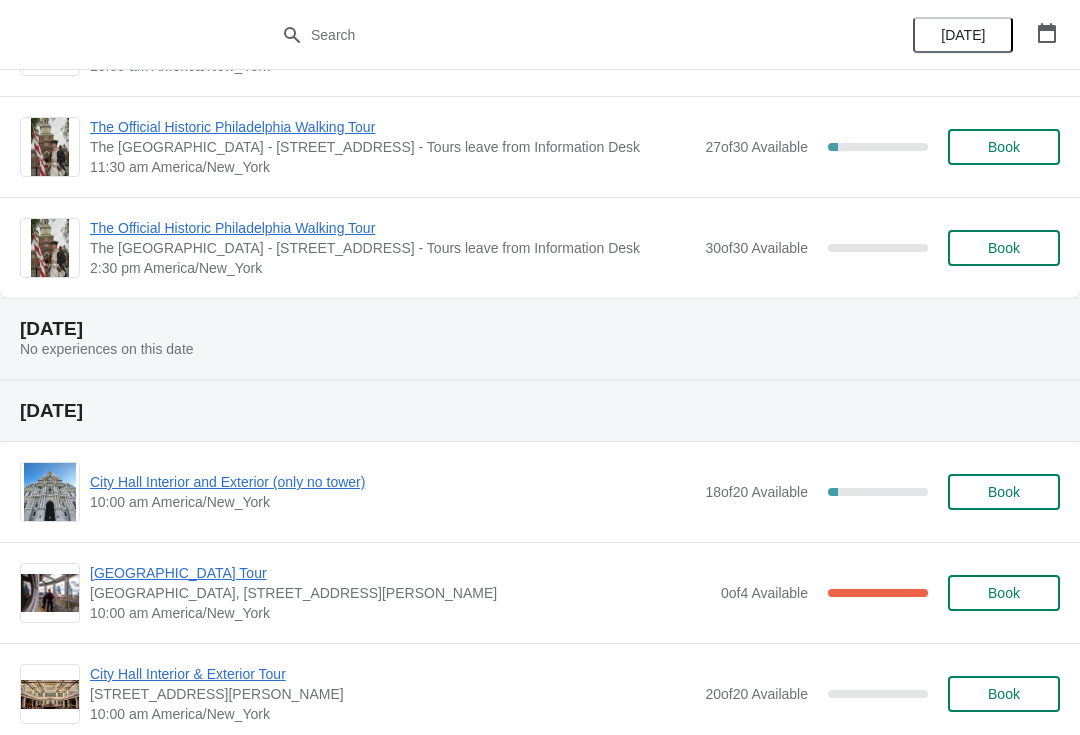 click on "Sunday, July 13 No experiences on this date" at bounding box center [540, 339] 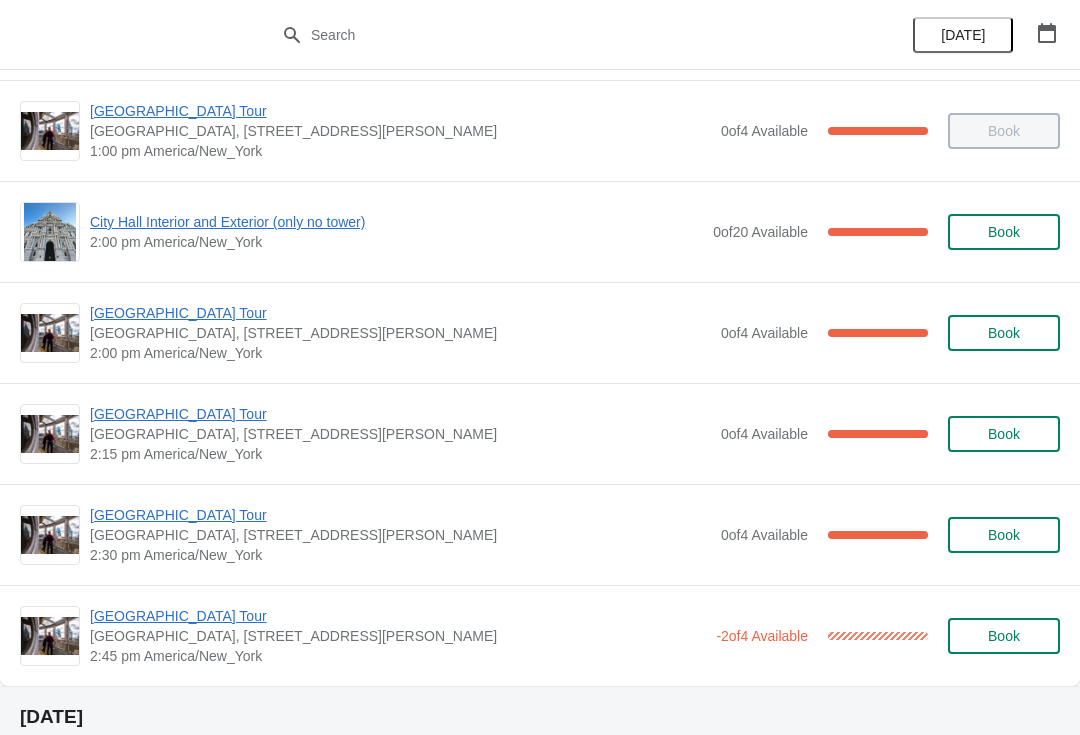 scroll, scrollTop: 1472, scrollLeft: 0, axis: vertical 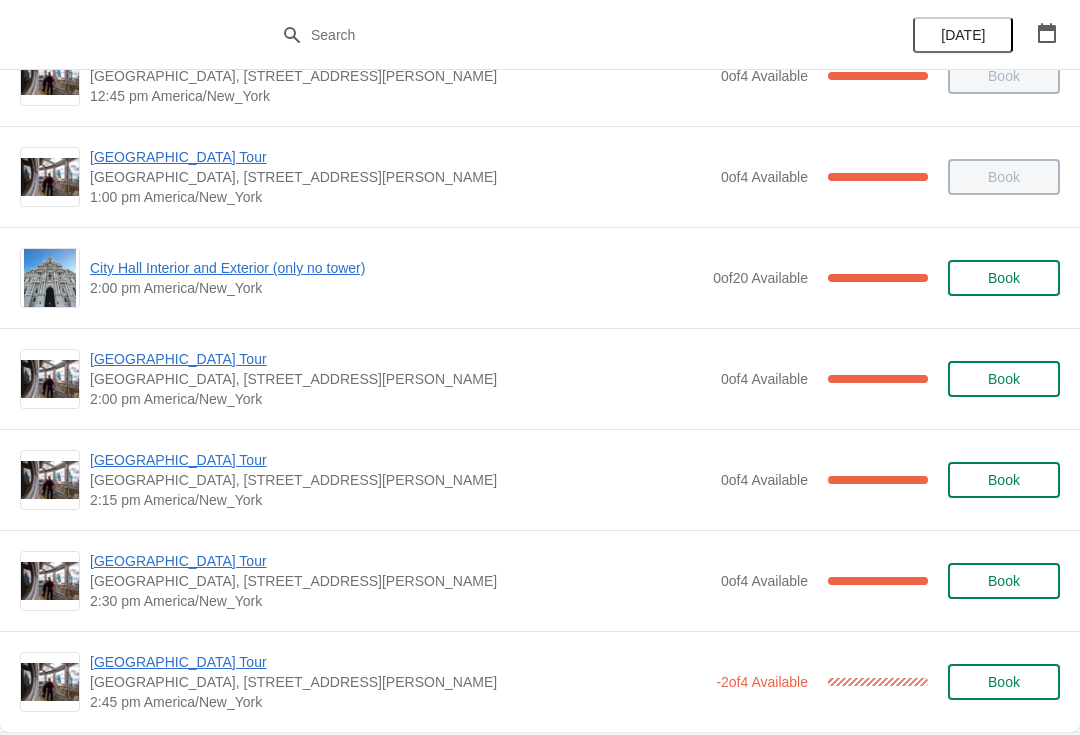 click on "[GEOGRAPHIC_DATA], [STREET_ADDRESS][PERSON_NAME]" at bounding box center (398, 682) 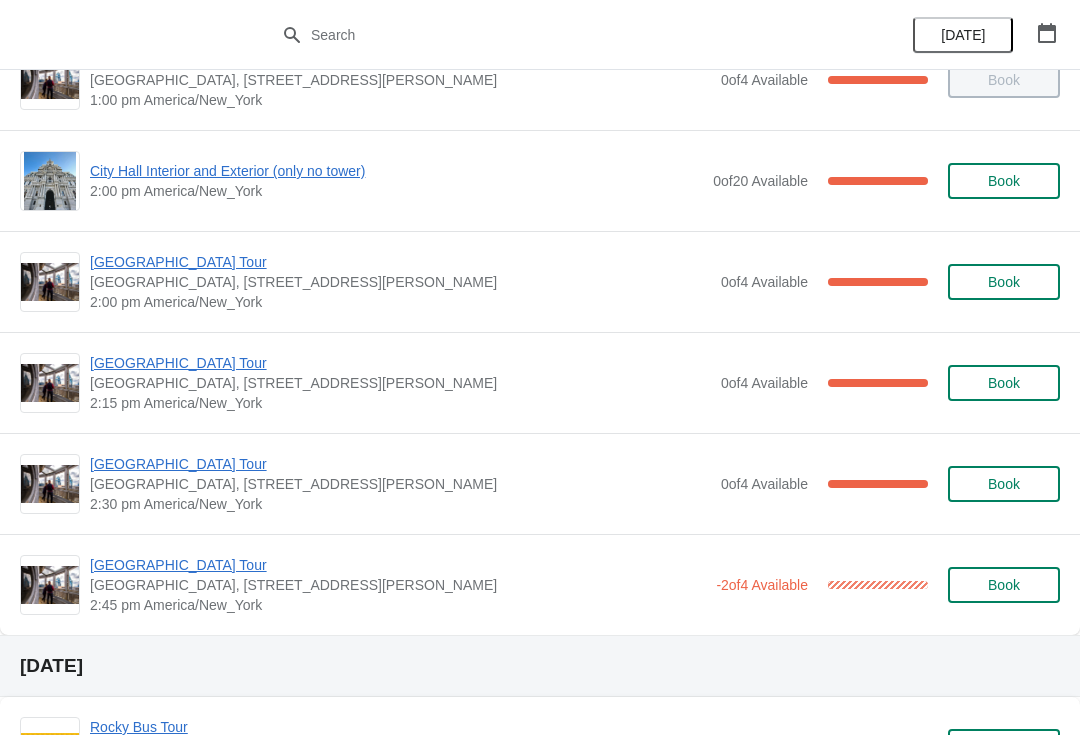 scroll, scrollTop: 1568, scrollLeft: 0, axis: vertical 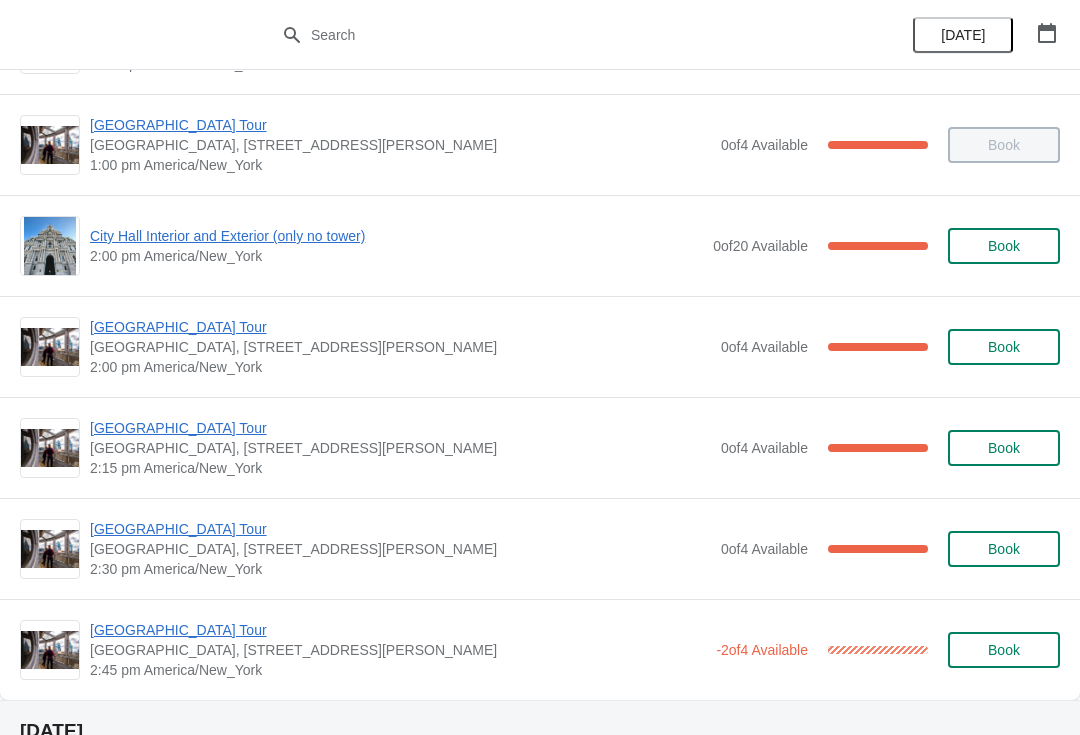 click on "City Hall Interior and Exterior (only no tower)" at bounding box center [396, 236] 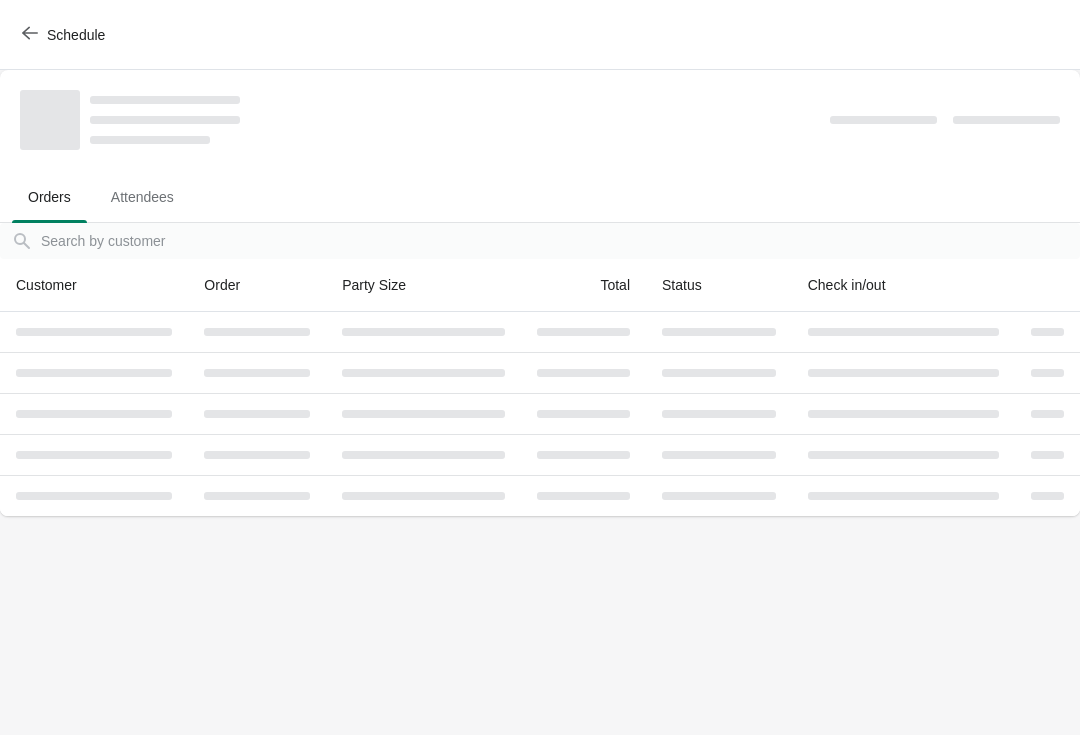 scroll, scrollTop: 0, scrollLeft: 0, axis: both 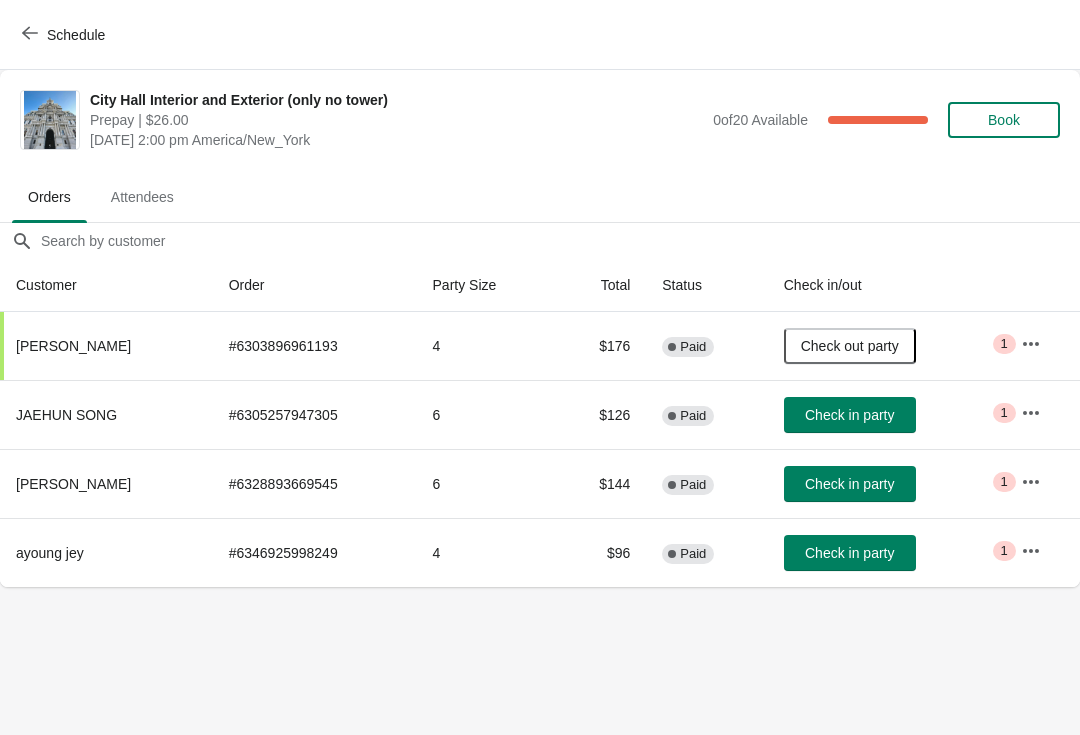 click on "Book" at bounding box center (1004, 120) 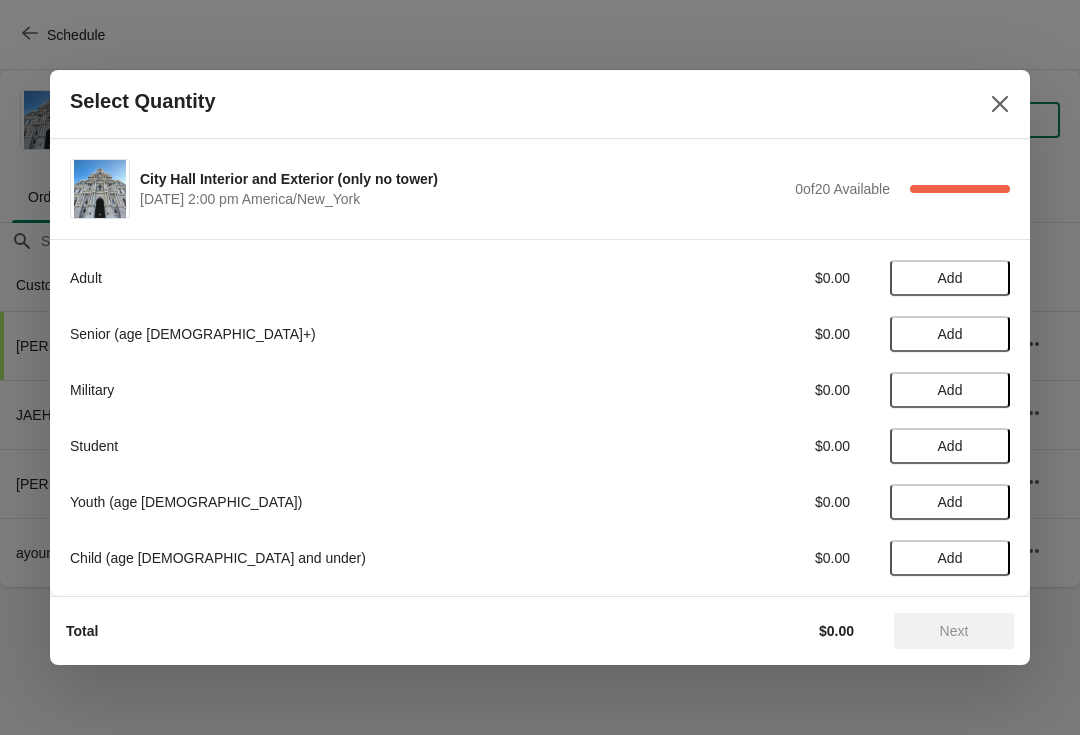 click on "Add" at bounding box center [950, 278] 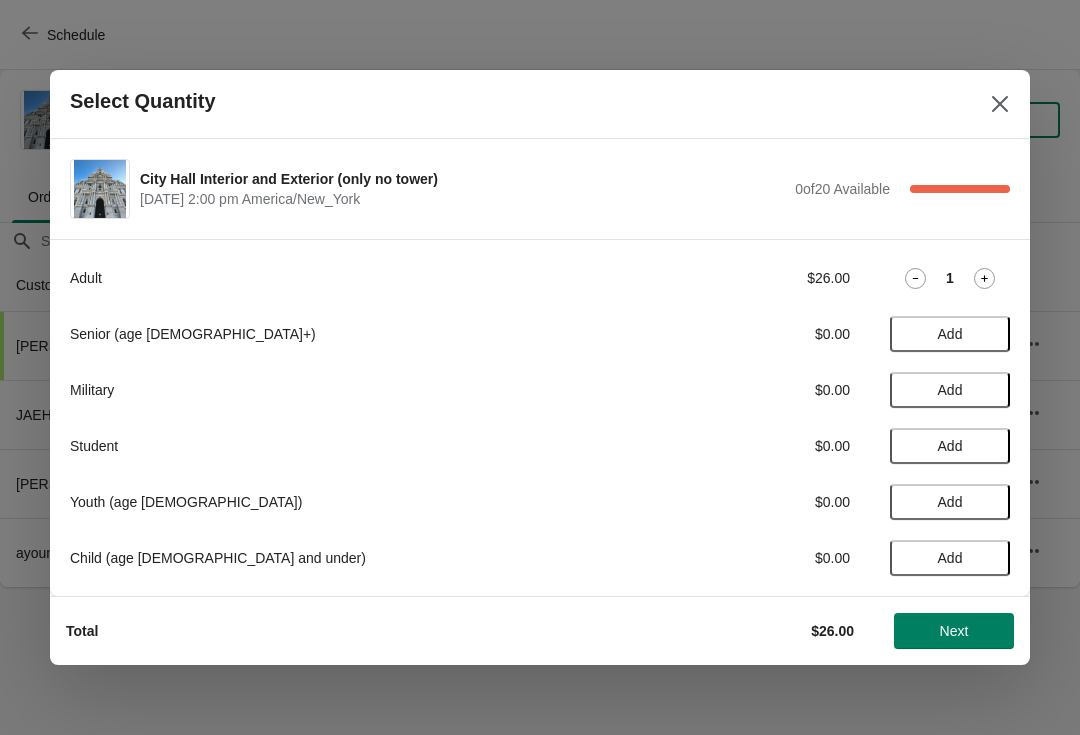 click 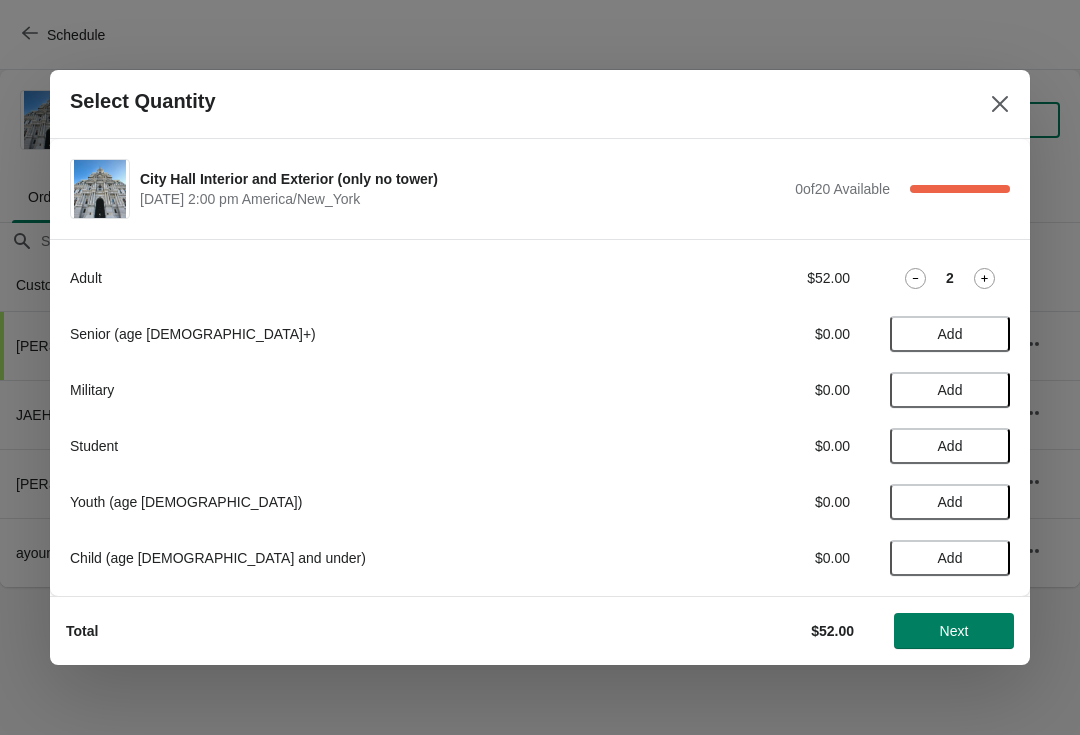 click on "Add" at bounding box center [950, 446] 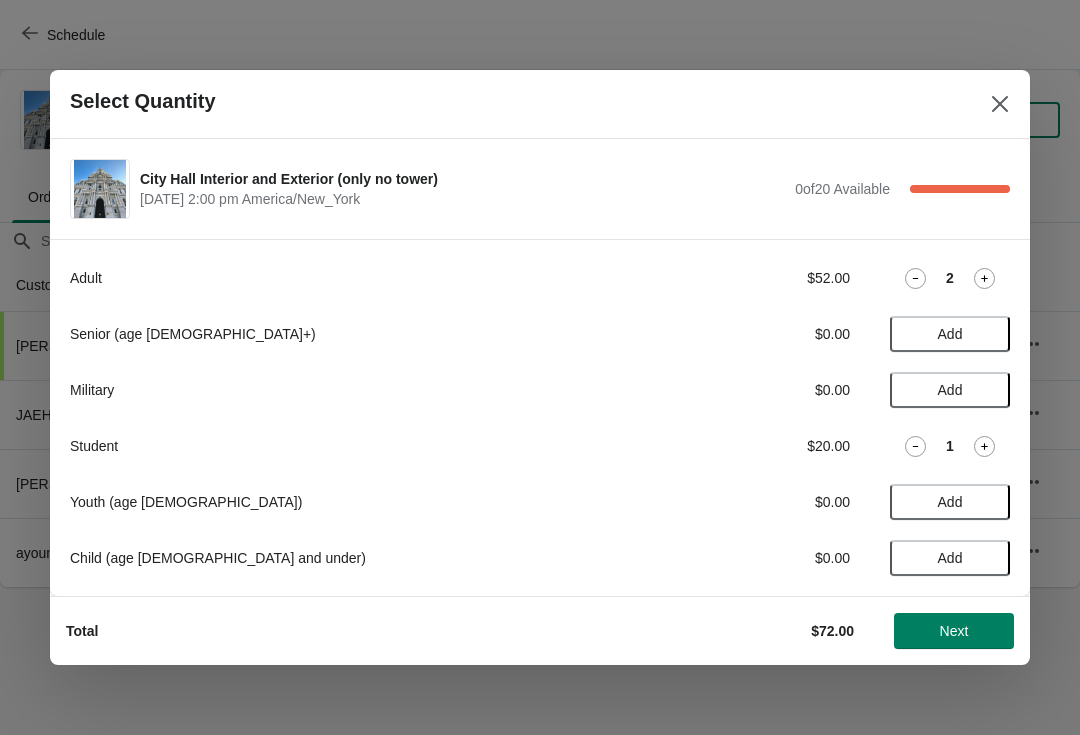 click 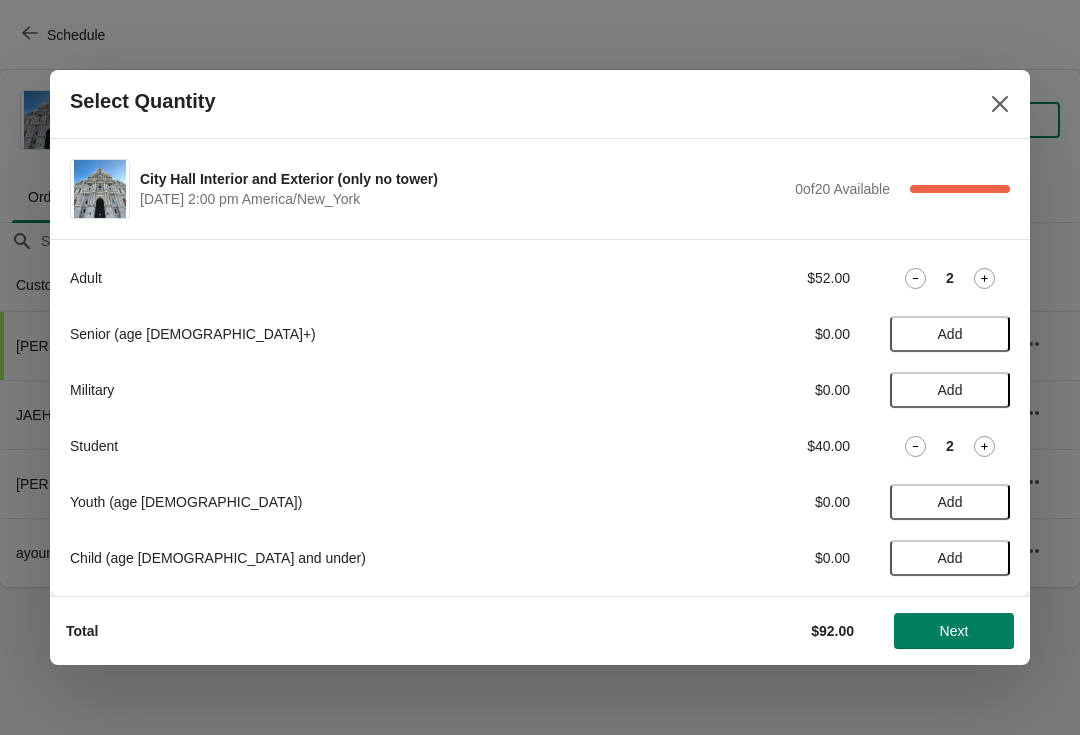 click on "Next" at bounding box center (954, 631) 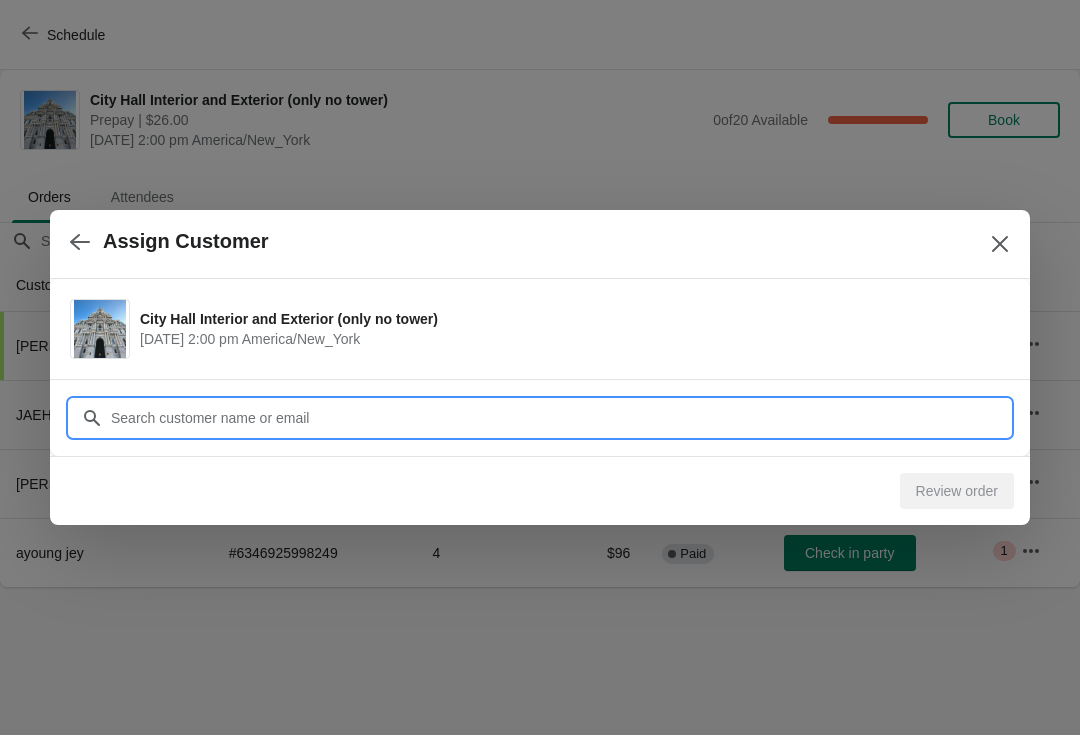 click on "Assign Customer City Hall Interior and Exterior (only no tower) July 11 | 2:00 pm America/New_York Customer Review order" at bounding box center (540, 587) 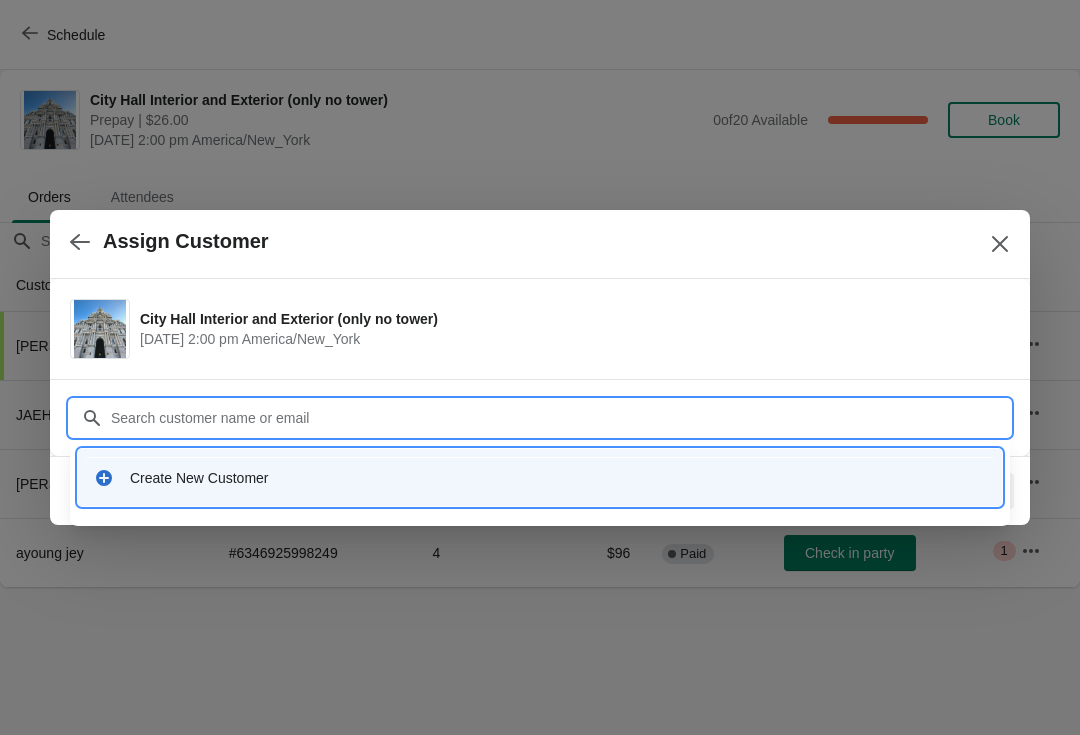 click on "Create New Customer" at bounding box center (558, 478) 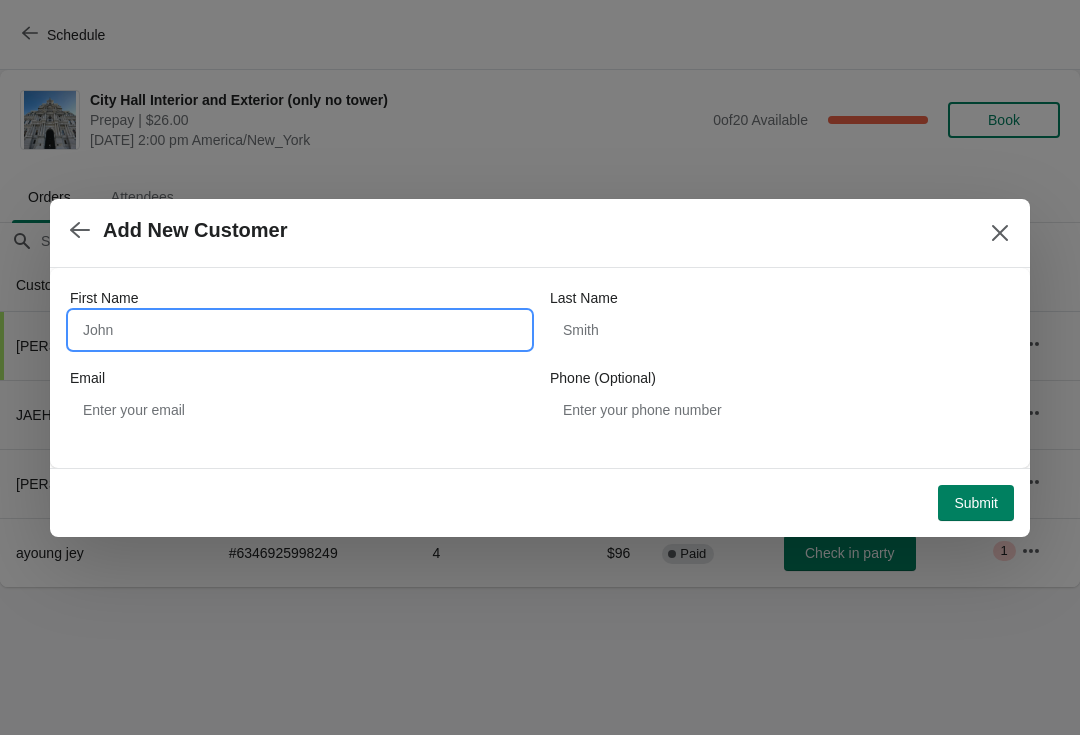 click on "First Name" at bounding box center (300, 330) 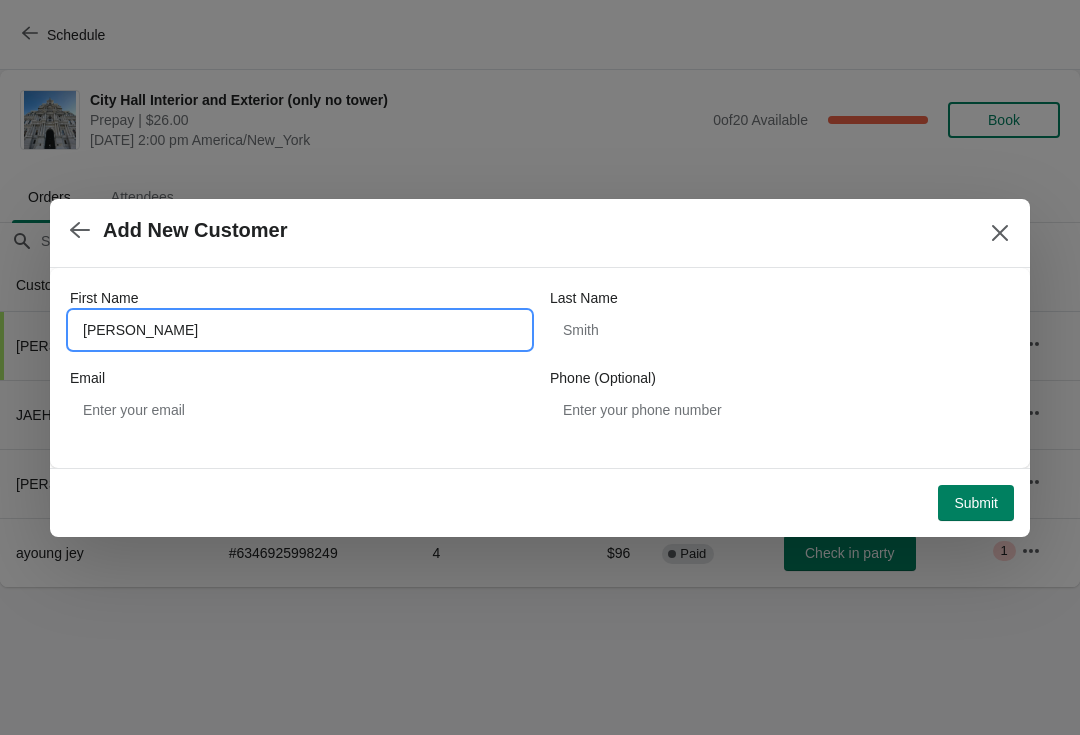 type on "Sarah" 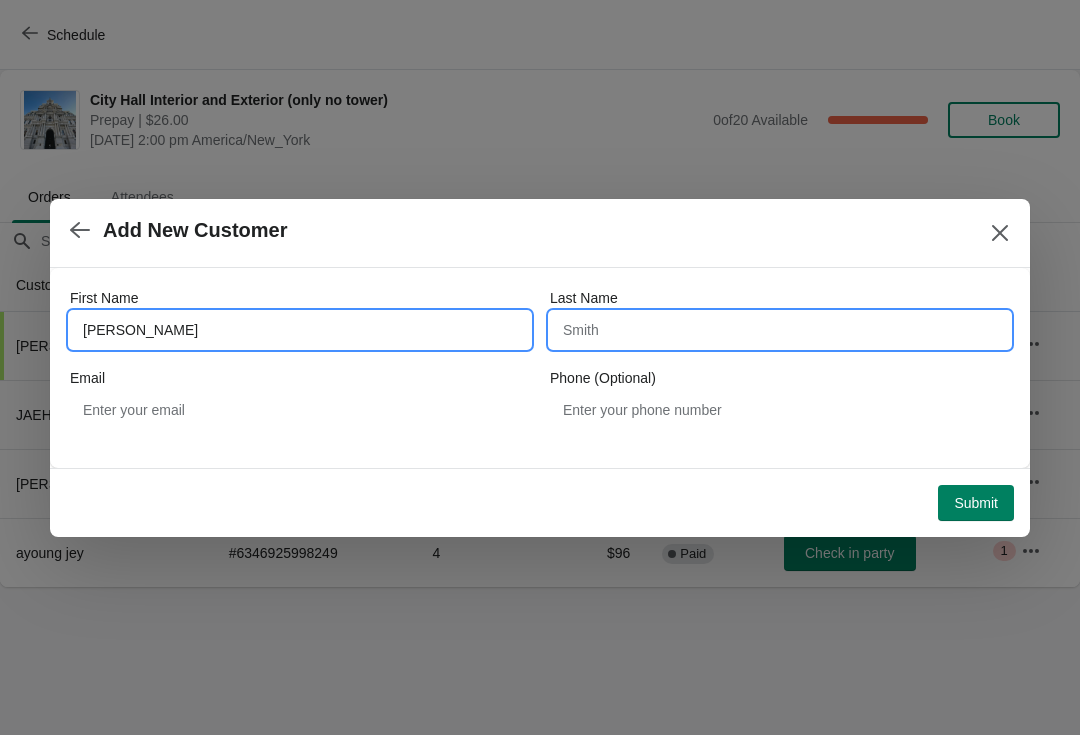 click on "Last Name" at bounding box center (780, 330) 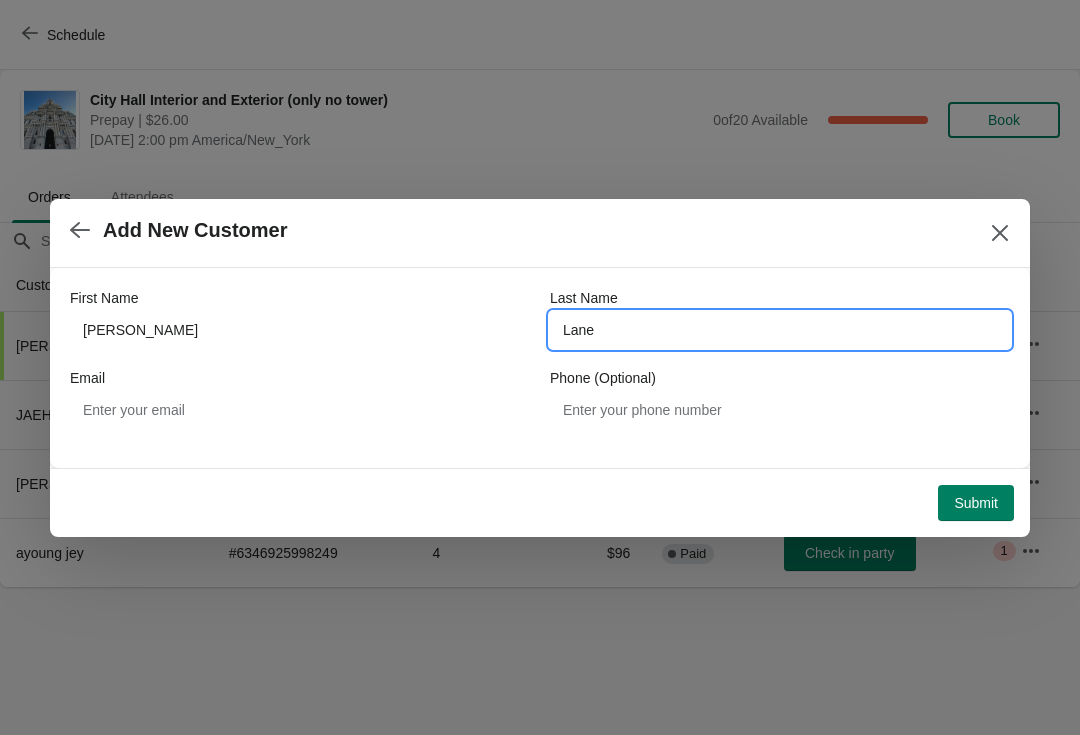 type on "Lane" 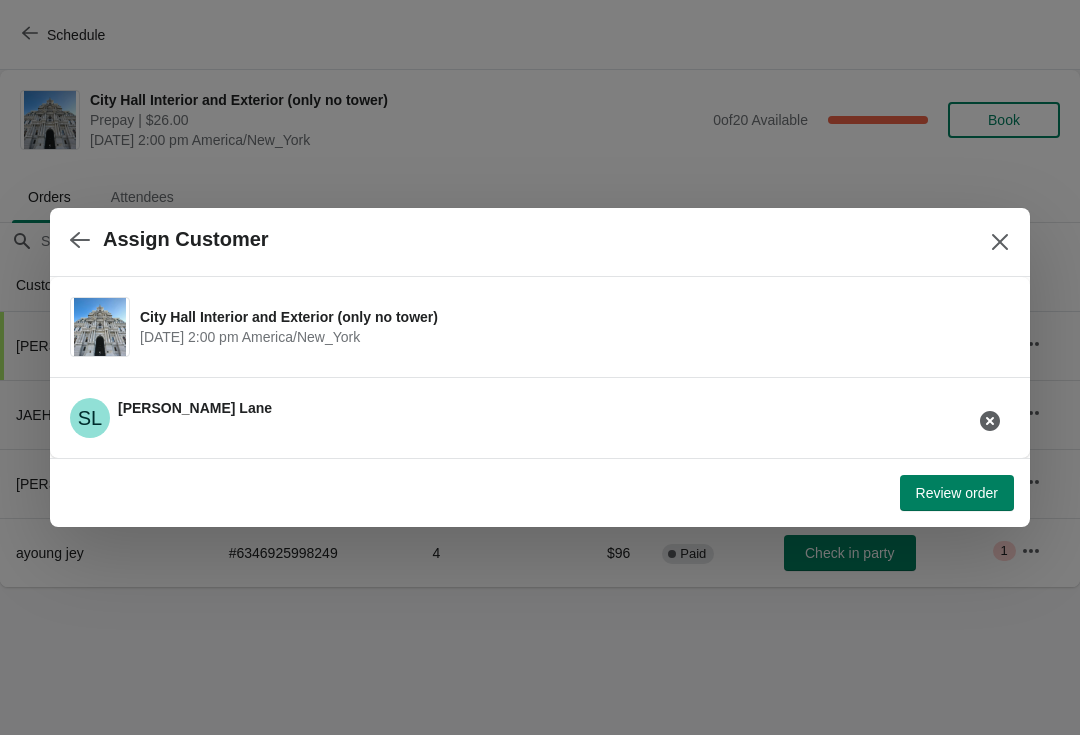 click on "Review order" at bounding box center (957, 493) 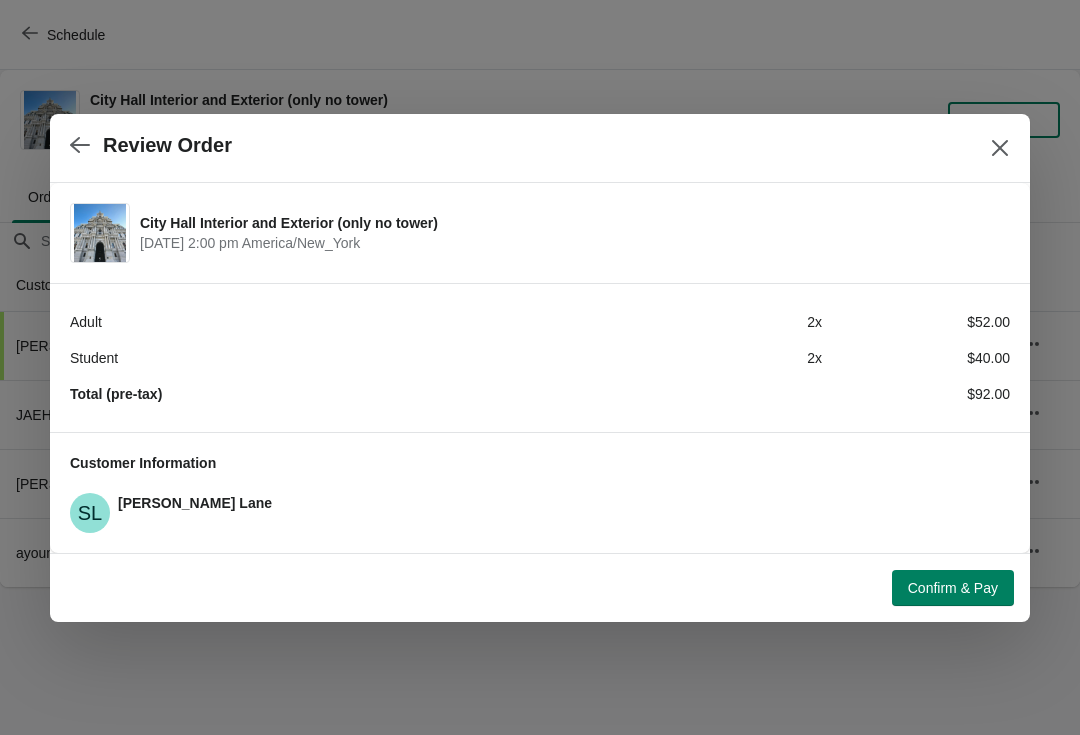 click on "Confirm & Pay" at bounding box center [953, 588] 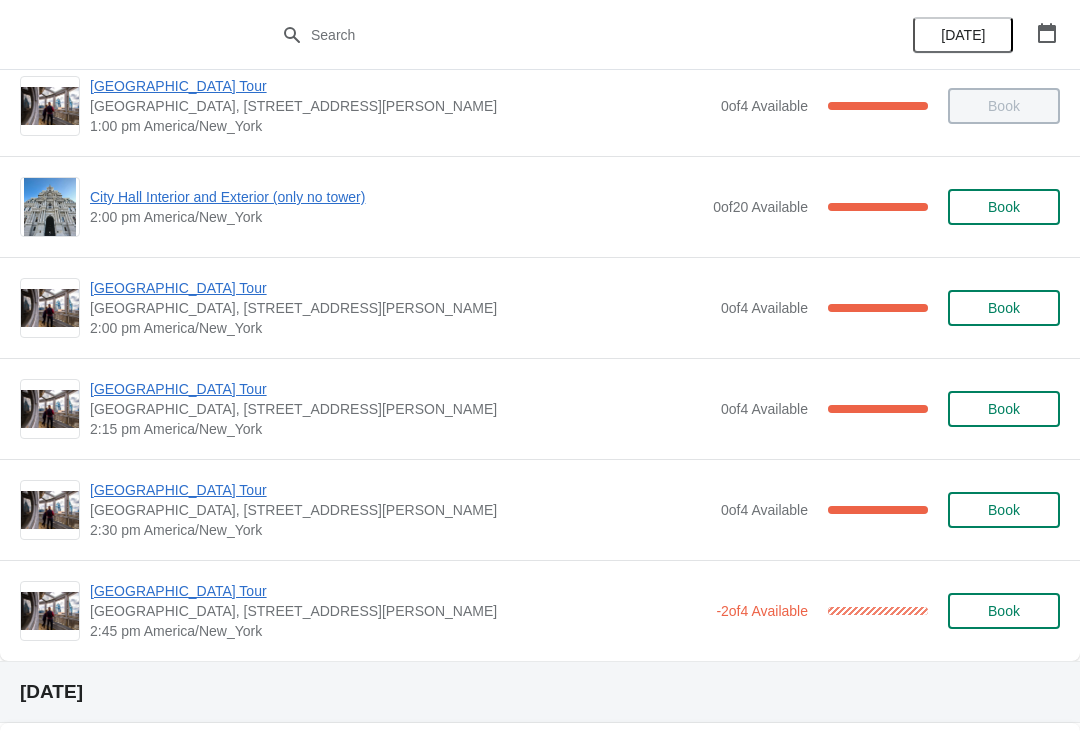 scroll, scrollTop: 1490, scrollLeft: 0, axis: vertical 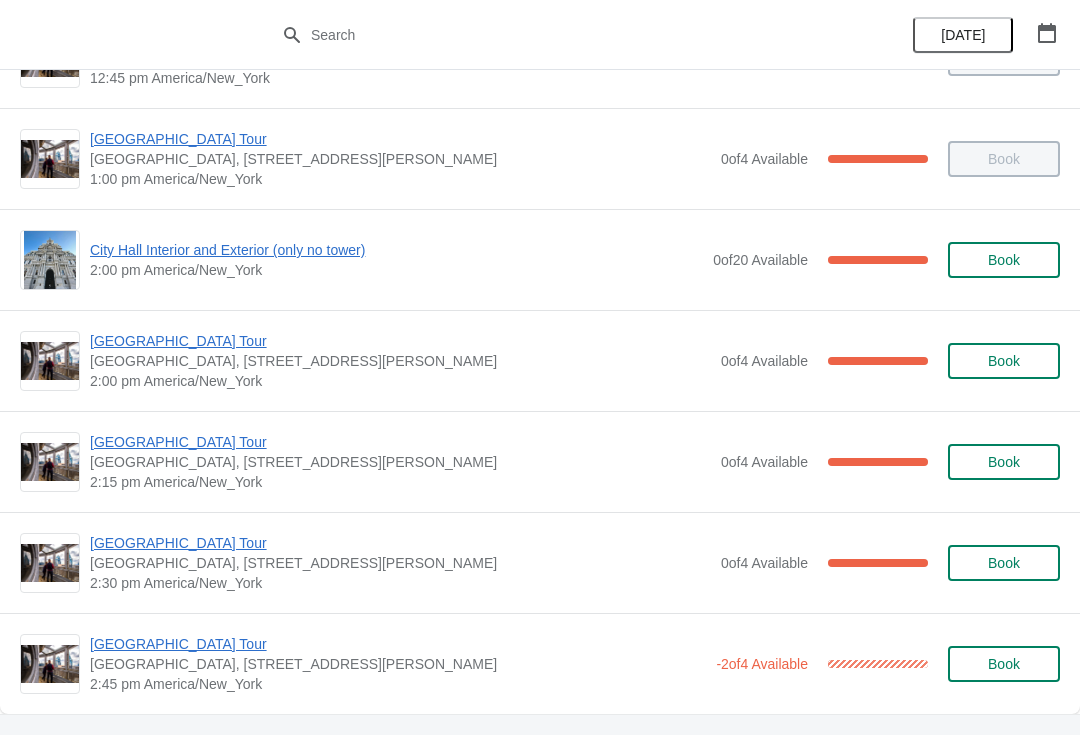 click on "City Hall Interior and Exterior (only no tower)" at bounding box center (396, 250) 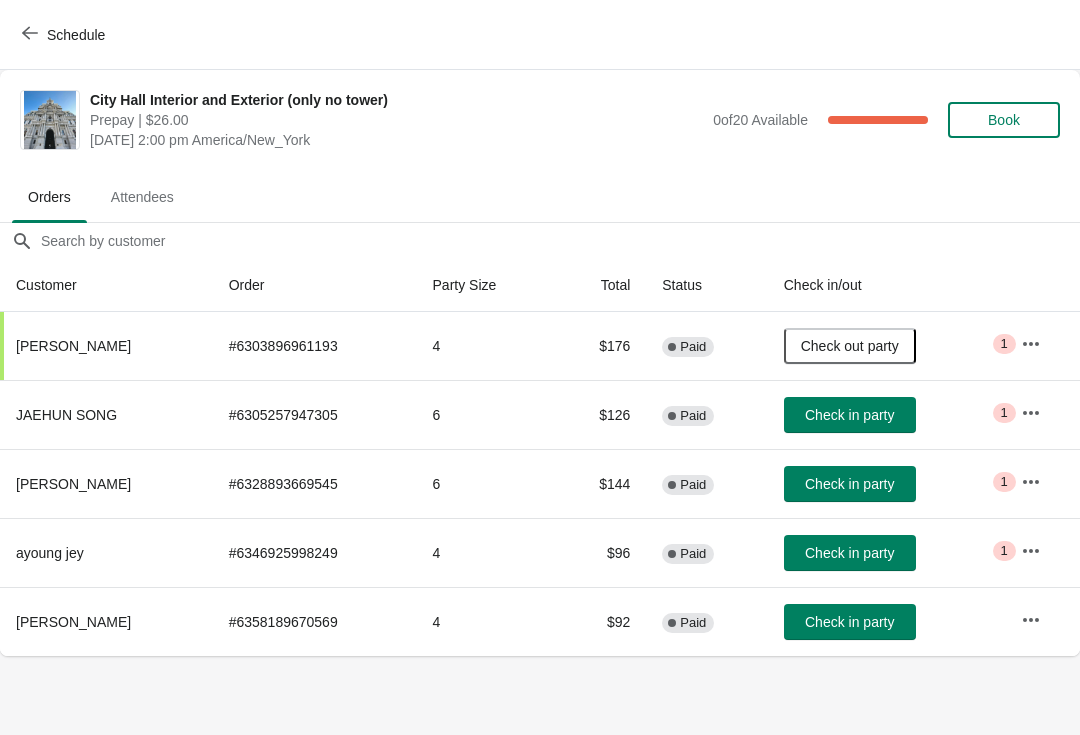 click on "Check in party" at bounding box center (849, 622) 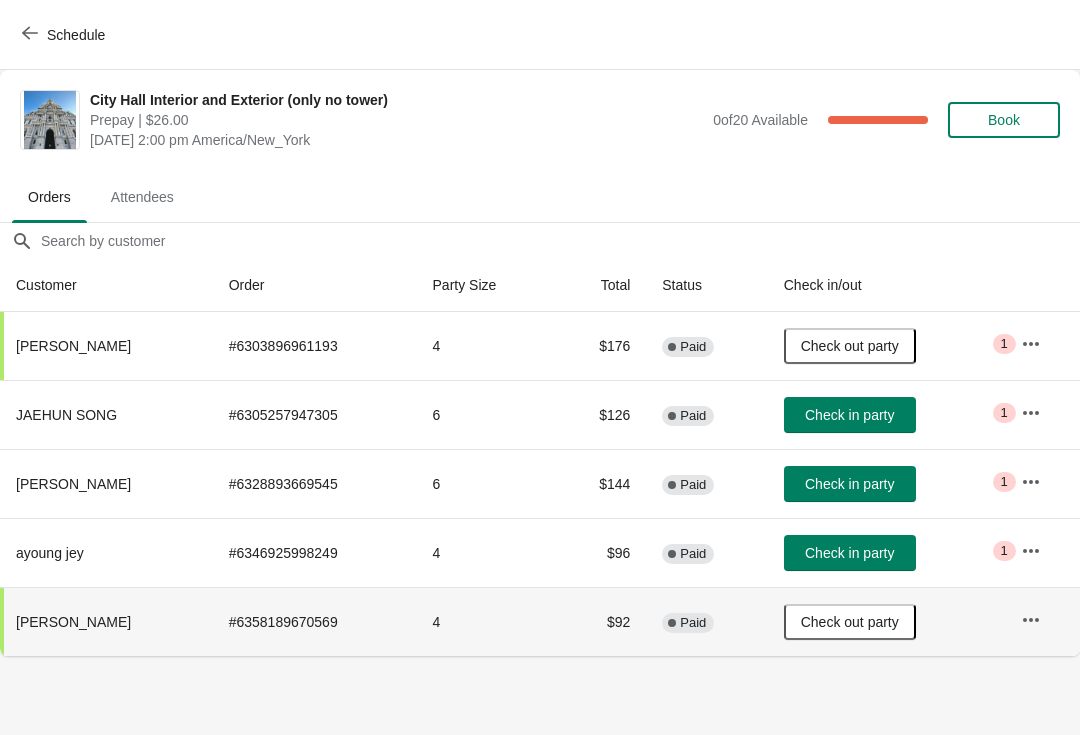 click 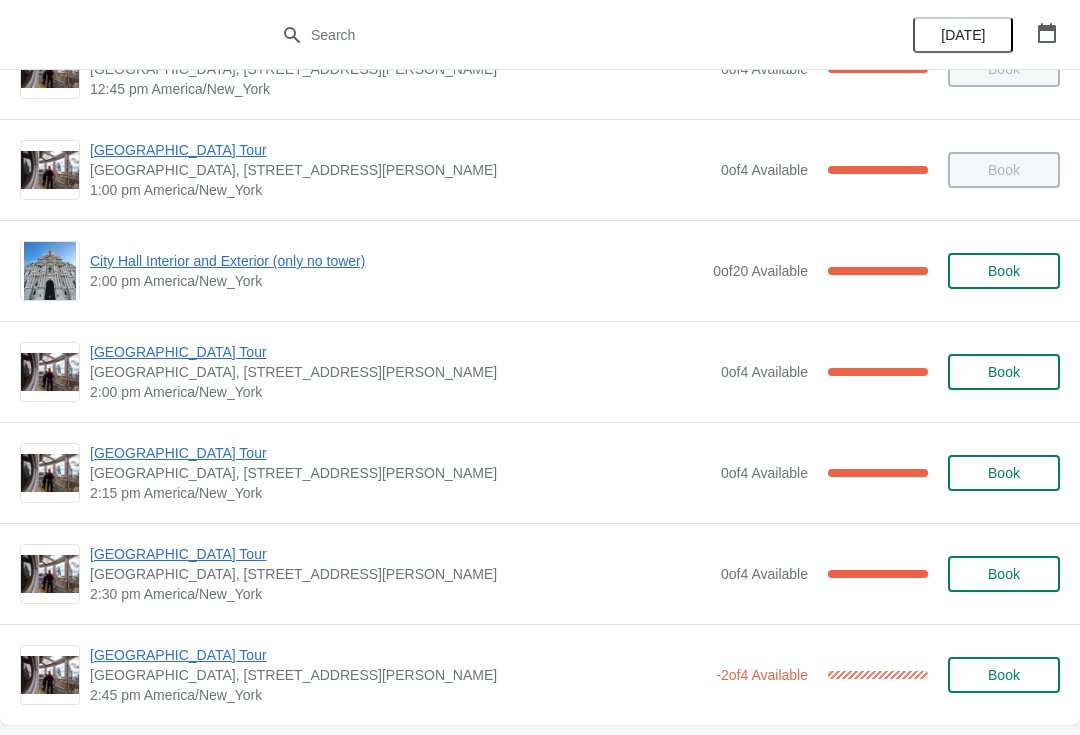 scroll, scrollTop: 1478, scrollLeft: 0, axis: vertical 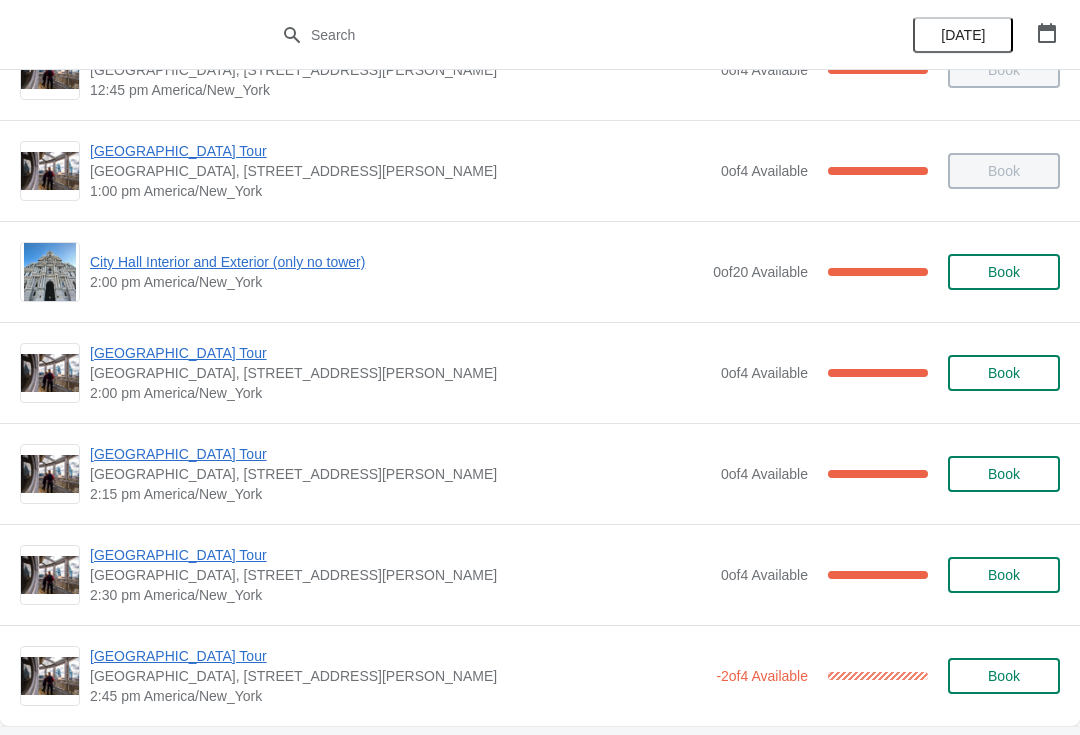 click on "City Hall Interior and Exterior (only no tower)" at bounding box center (396, 262) 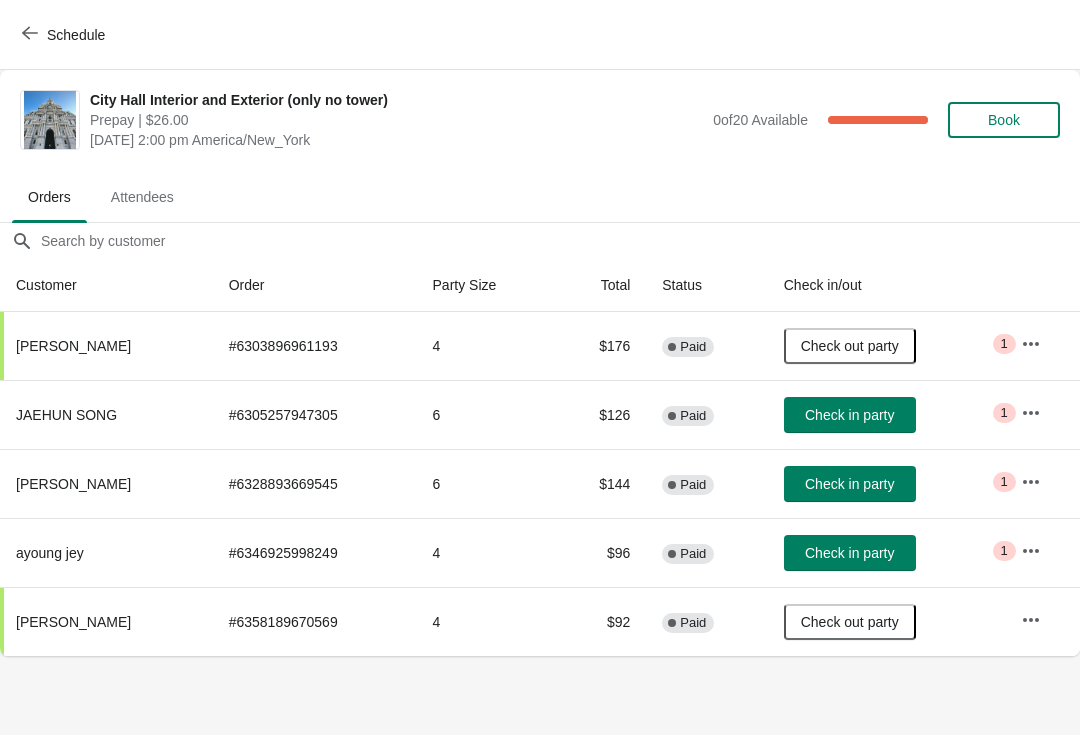 scroll, scrollTop: 0, scrollLeft: 0, axis: both 